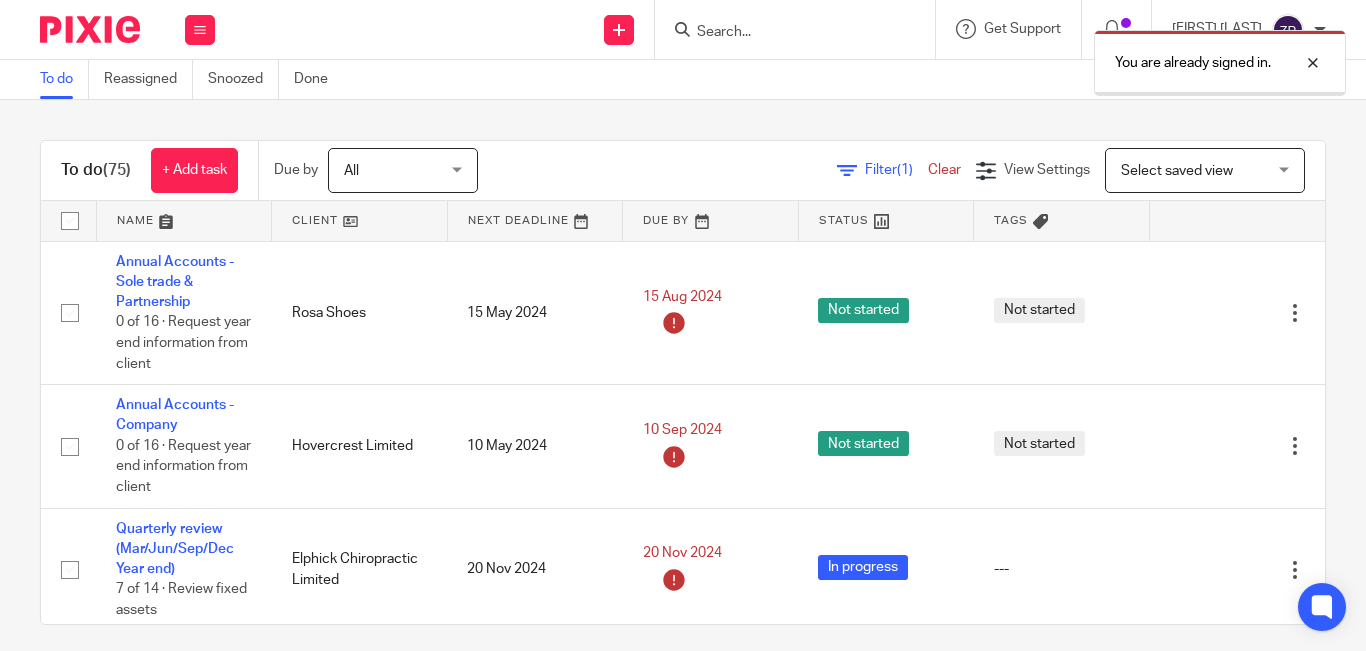 scroll, scrollTop: 0, scrollLeft: 0, axis: both 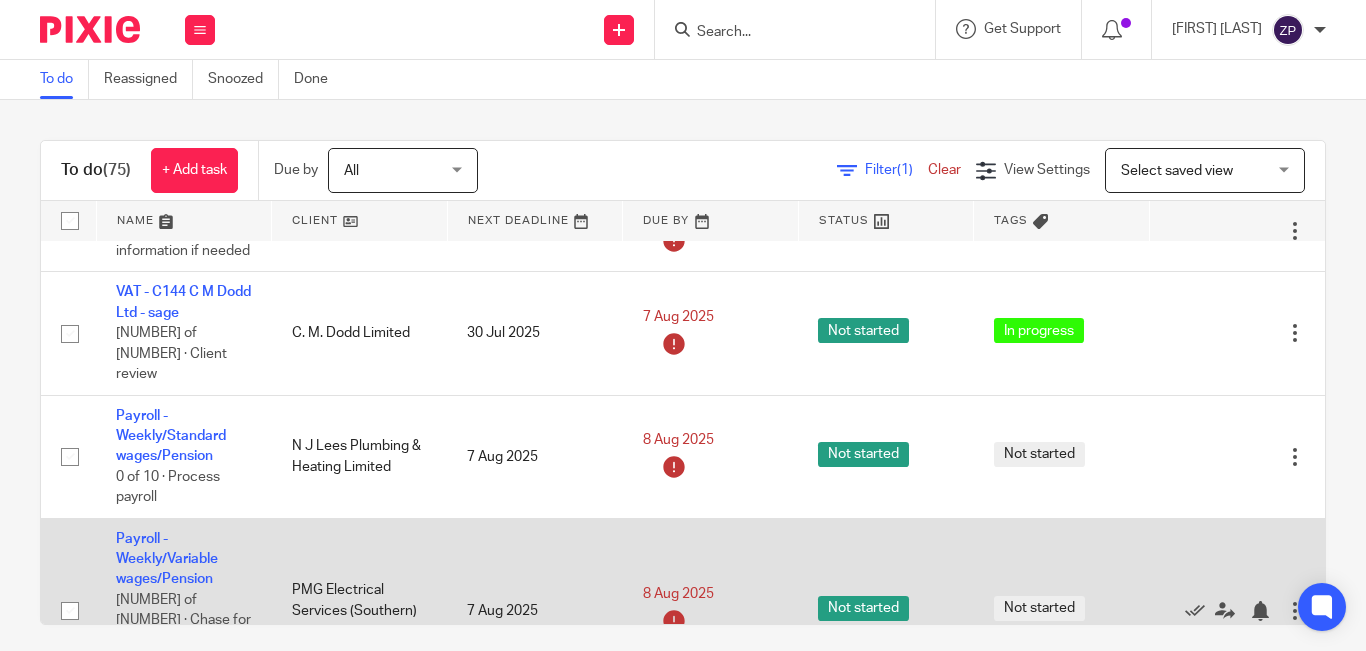 click on "Payroll - Weekly/Variable wages/Pension
0
of
11 ·
Chase for client information if not received by midday." at bounding box center (184, 610) 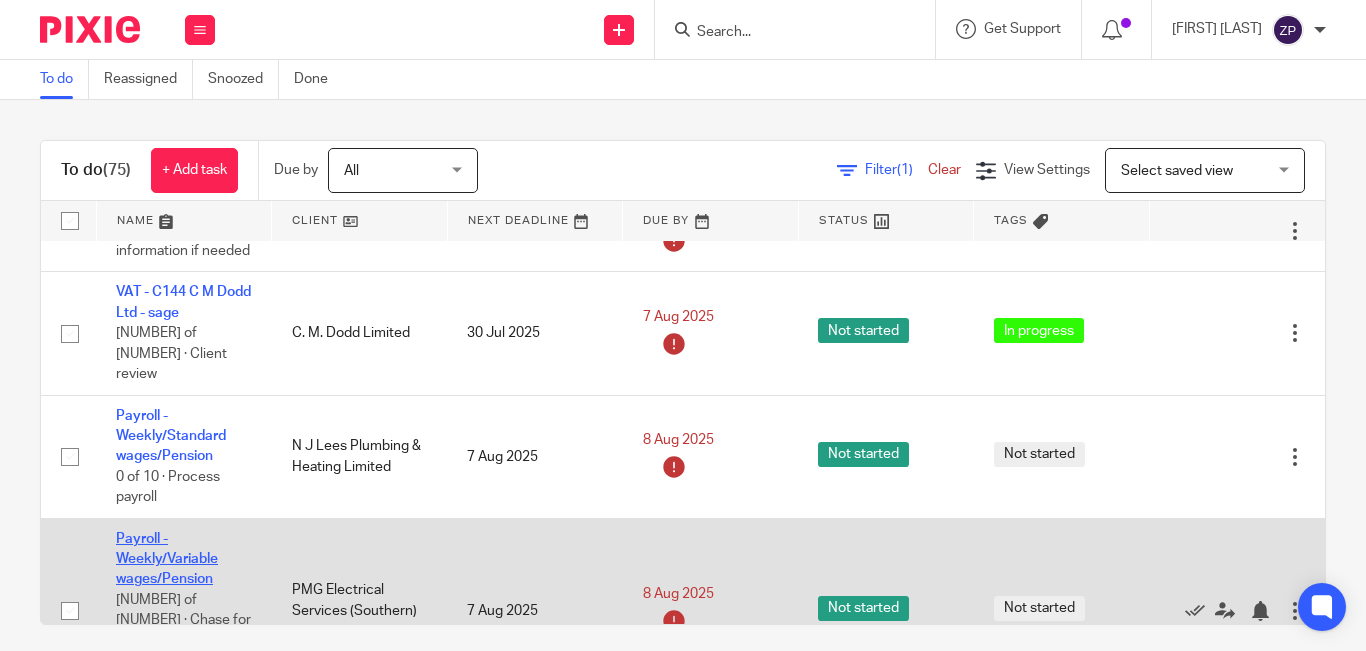 click on "Payroll - Weekly/Variable wages/Pension" at bounding box center [167, 559] 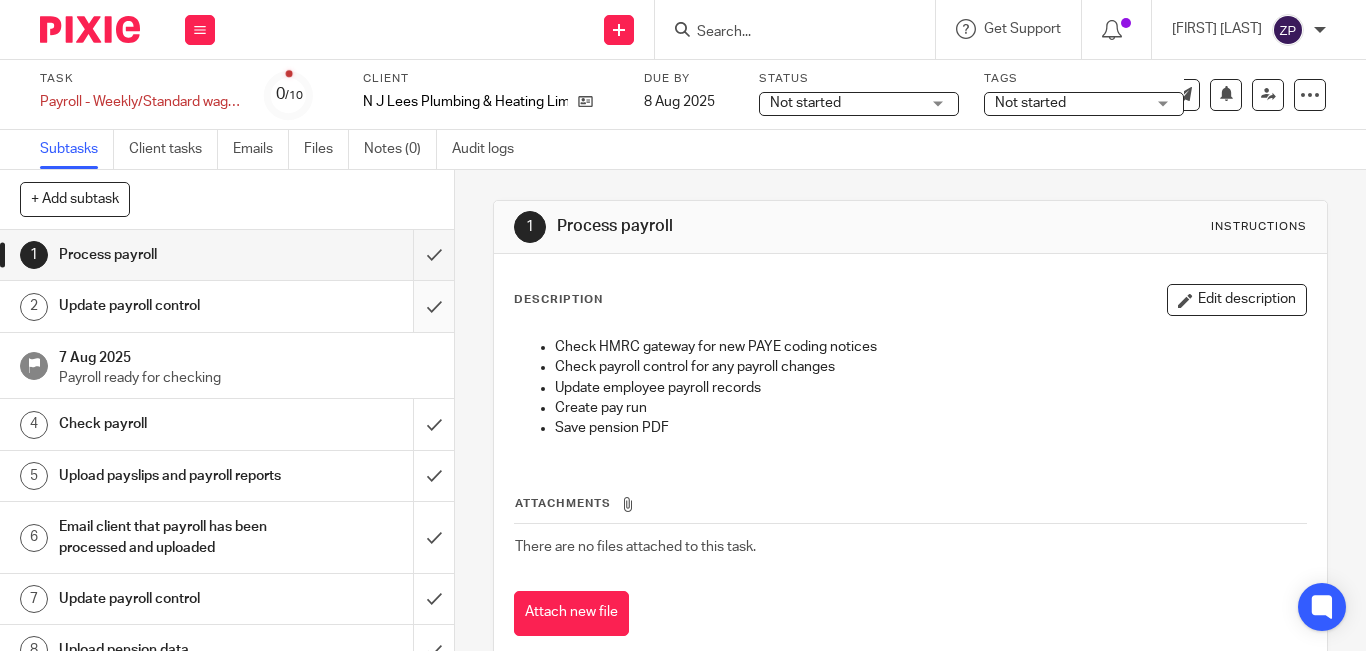 scroll, scrollTop: 0, scrollLeft: 0, axis: both 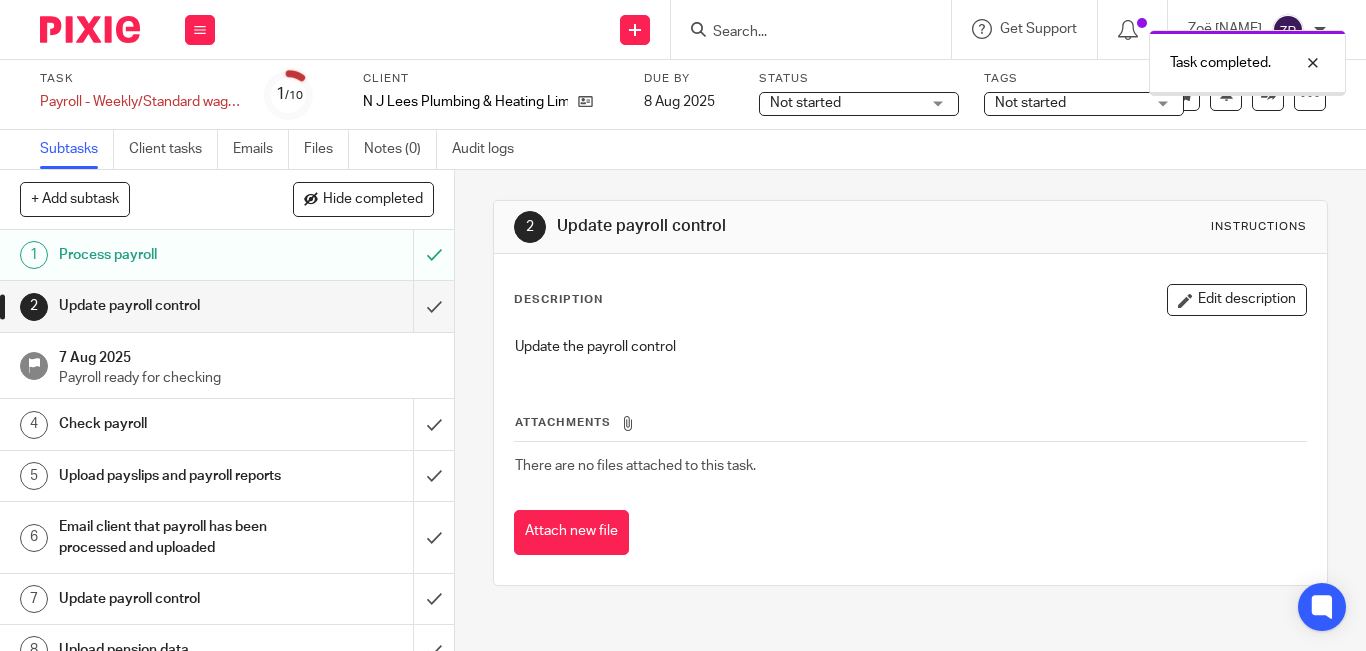click at bounding box center [227, 306] 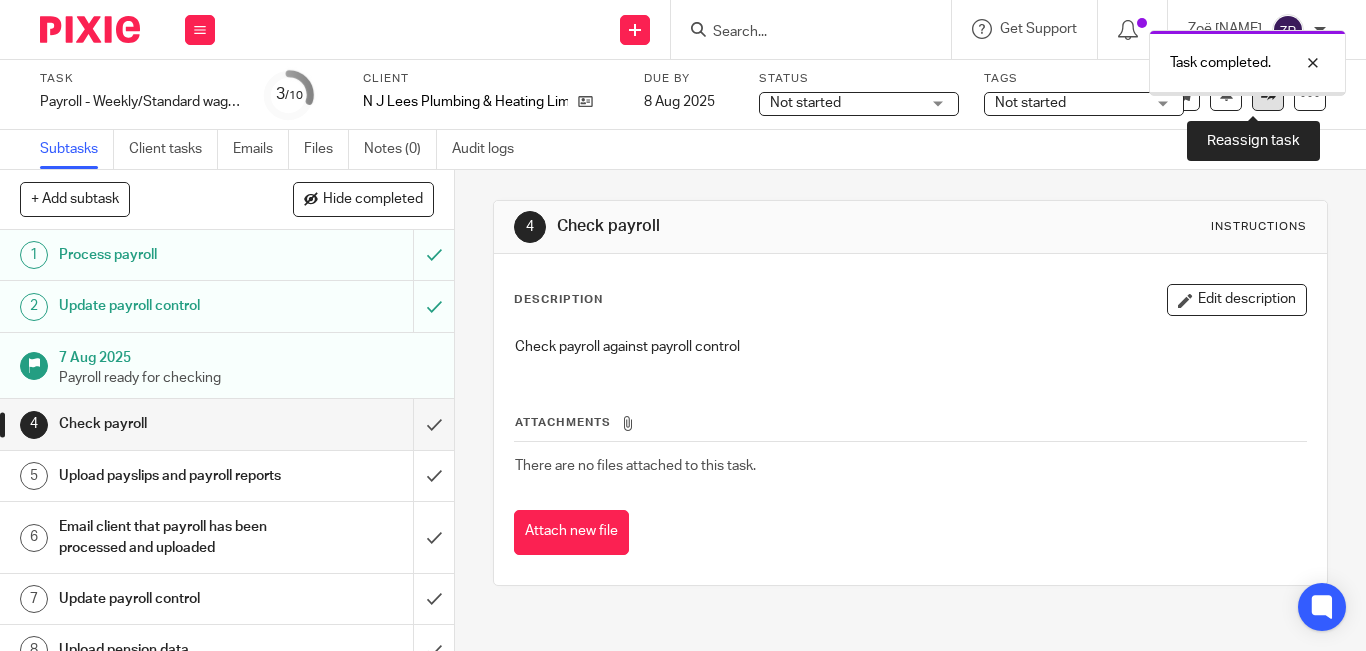 scroll, scrollTop: 0, scrollLeft: 0, axis: both 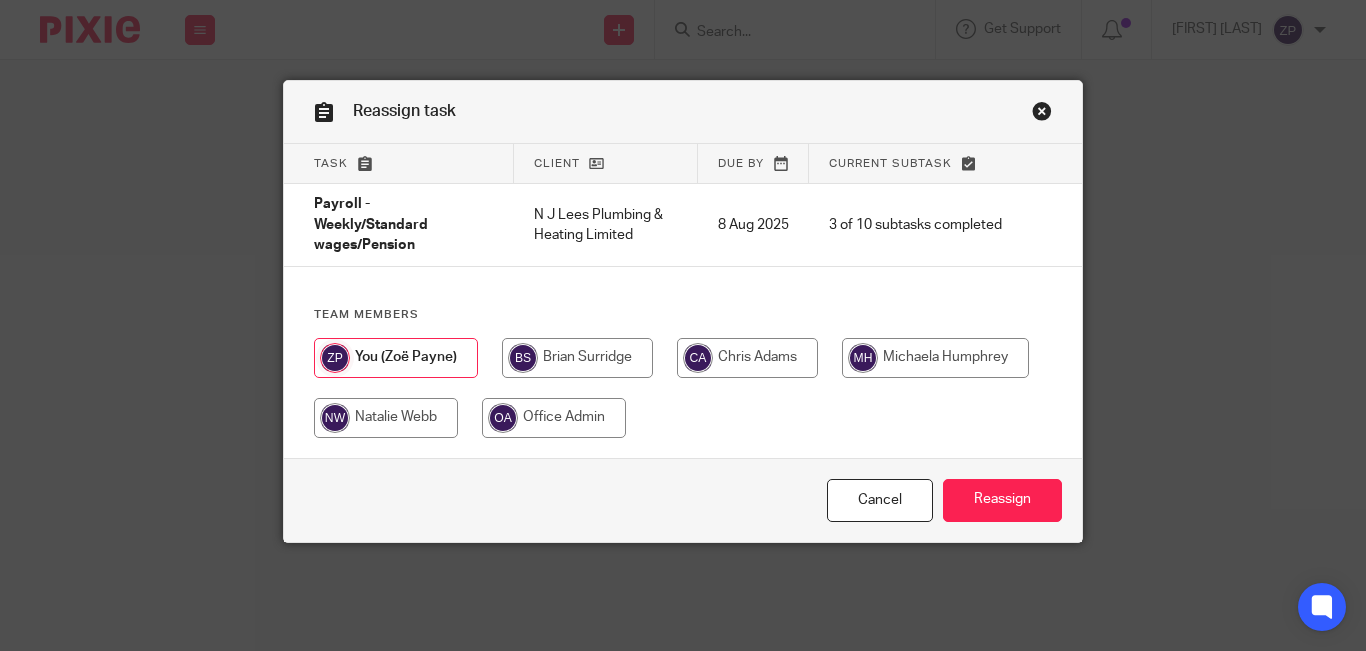 click at bounding box center [747, 358] 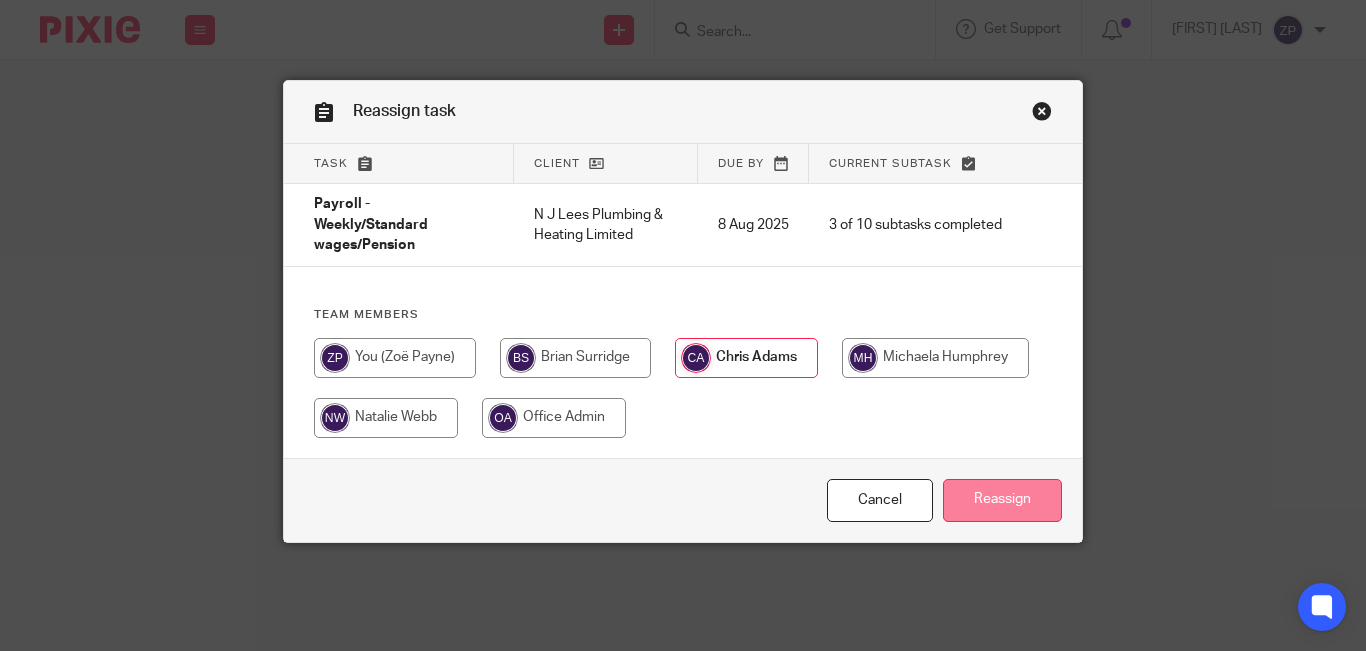 click on "Reassign" at bounding box center (1002, 500) 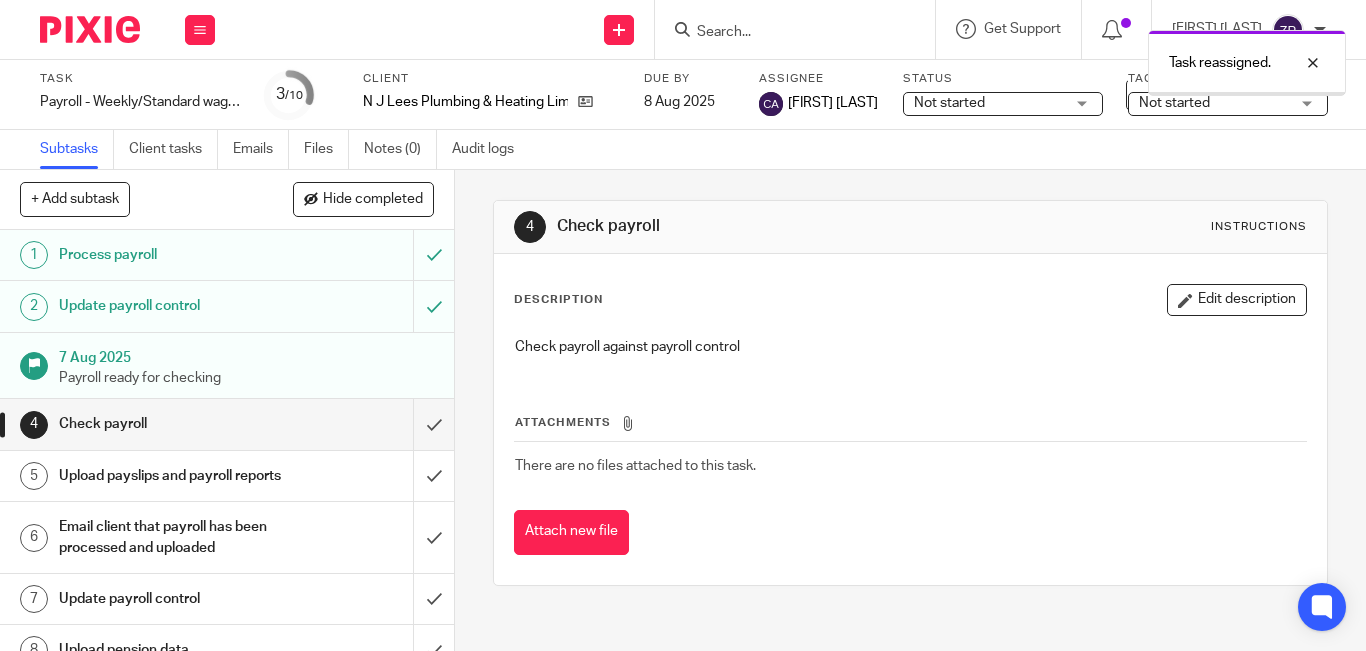 scroll, scrollTop: 0, scrollLeft: 0, axis: both 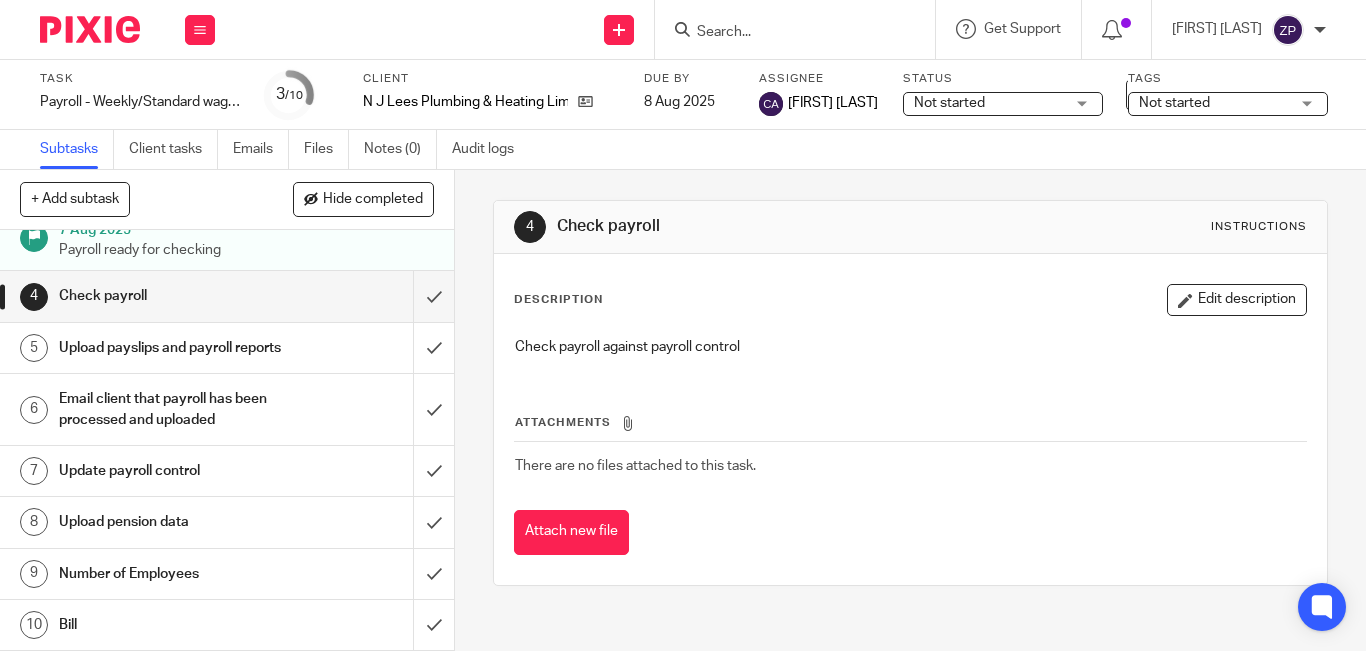 click on "Number of Employees" at bounding box center (170, 574) 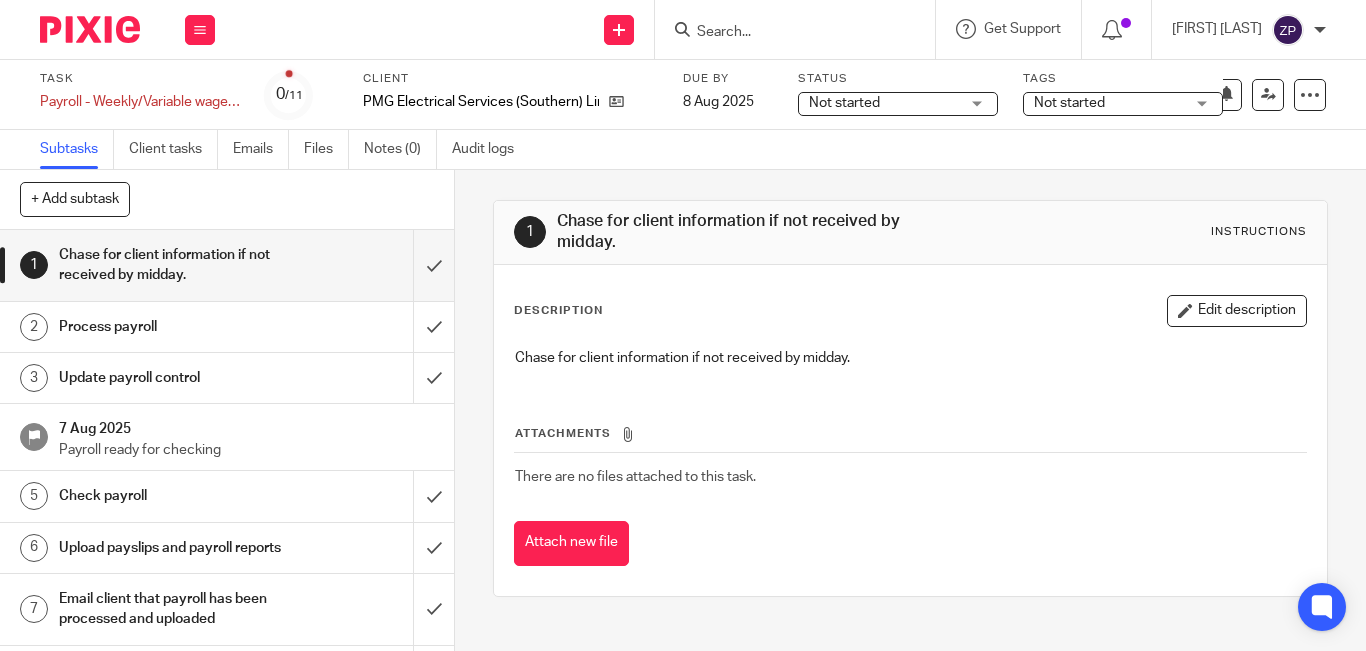 scroll, scrollTop: 0, scrollLeft: 0, axis: both 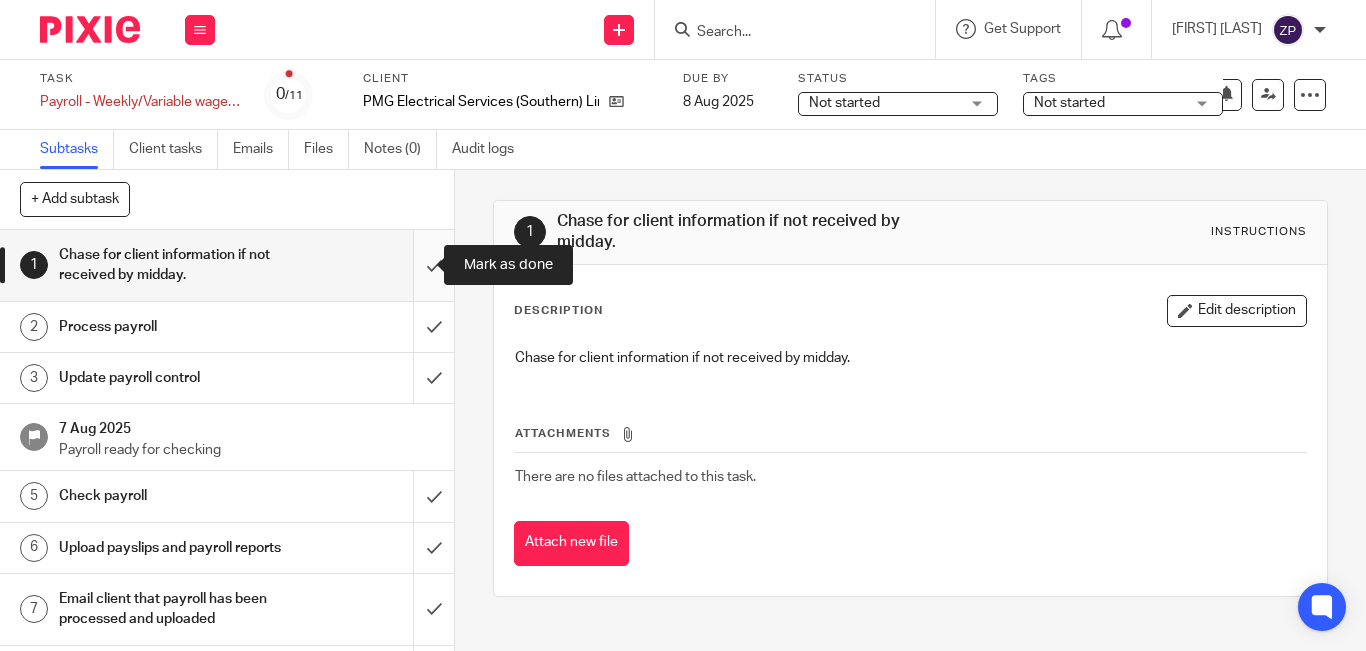 click at bounding box center (227, 265) 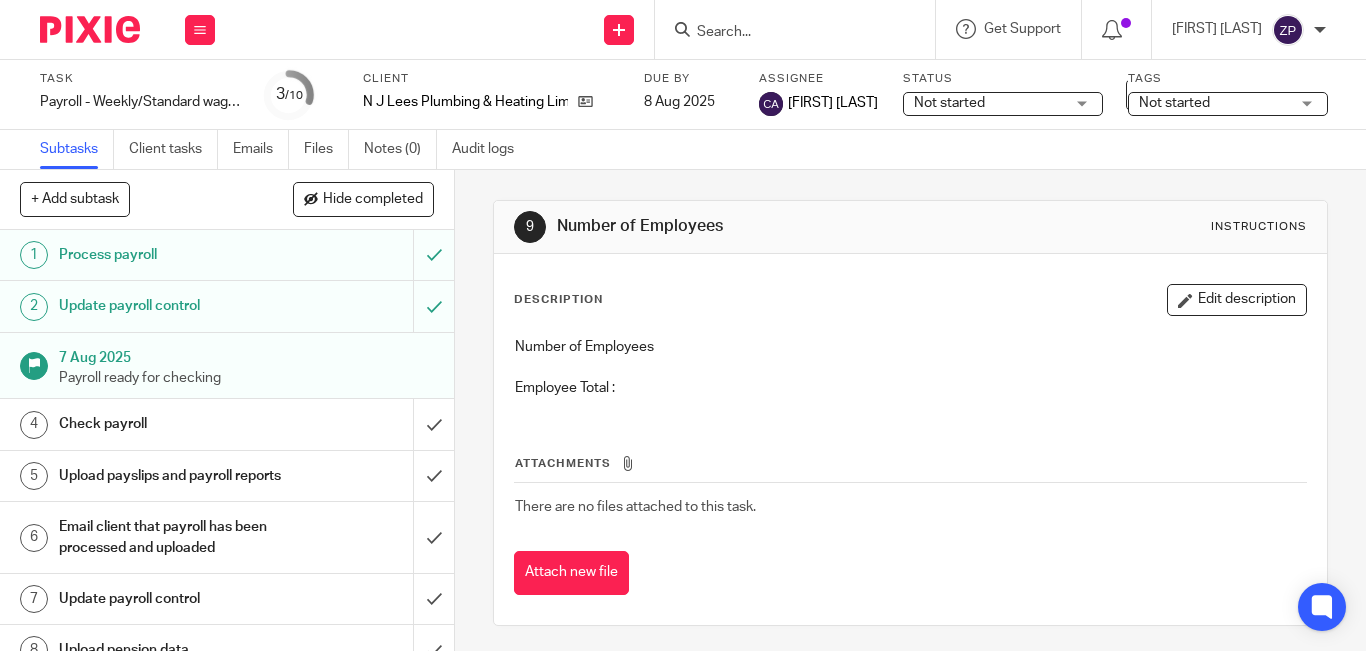 scroll, scrollTop: 0, scrollLeft: 0, axis: both 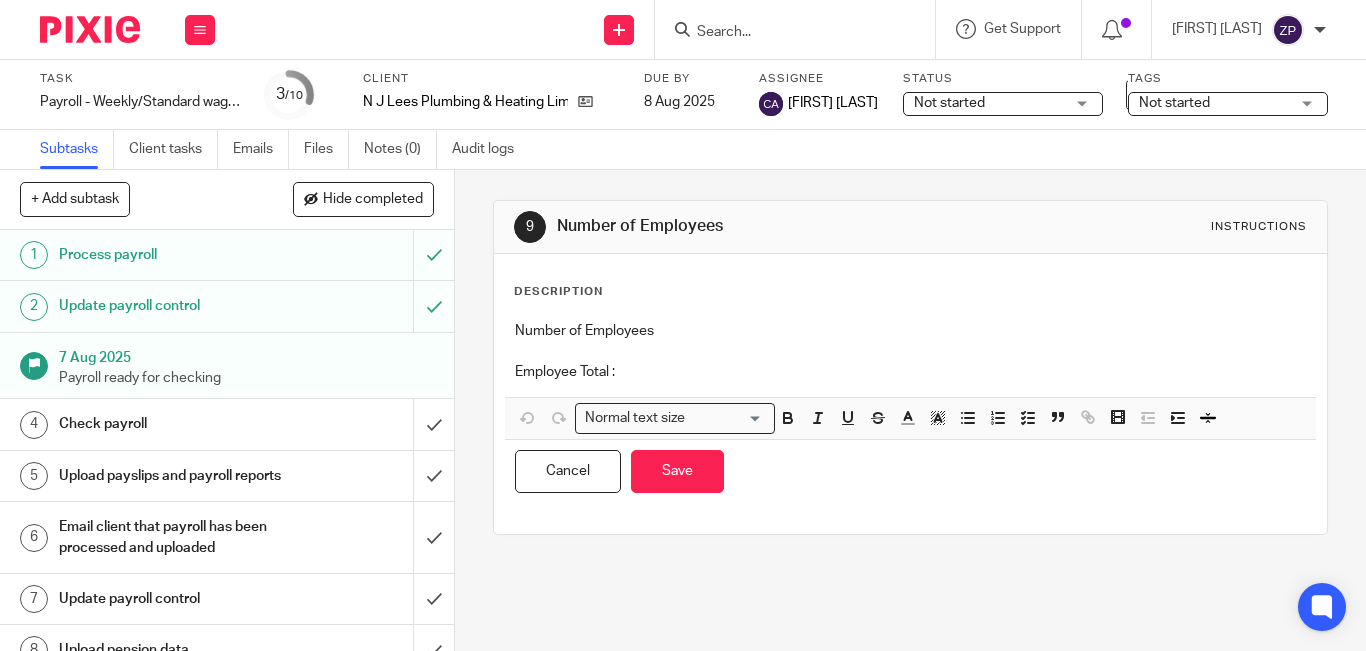click on "Employee Total :" at bounding box center (910, 372) 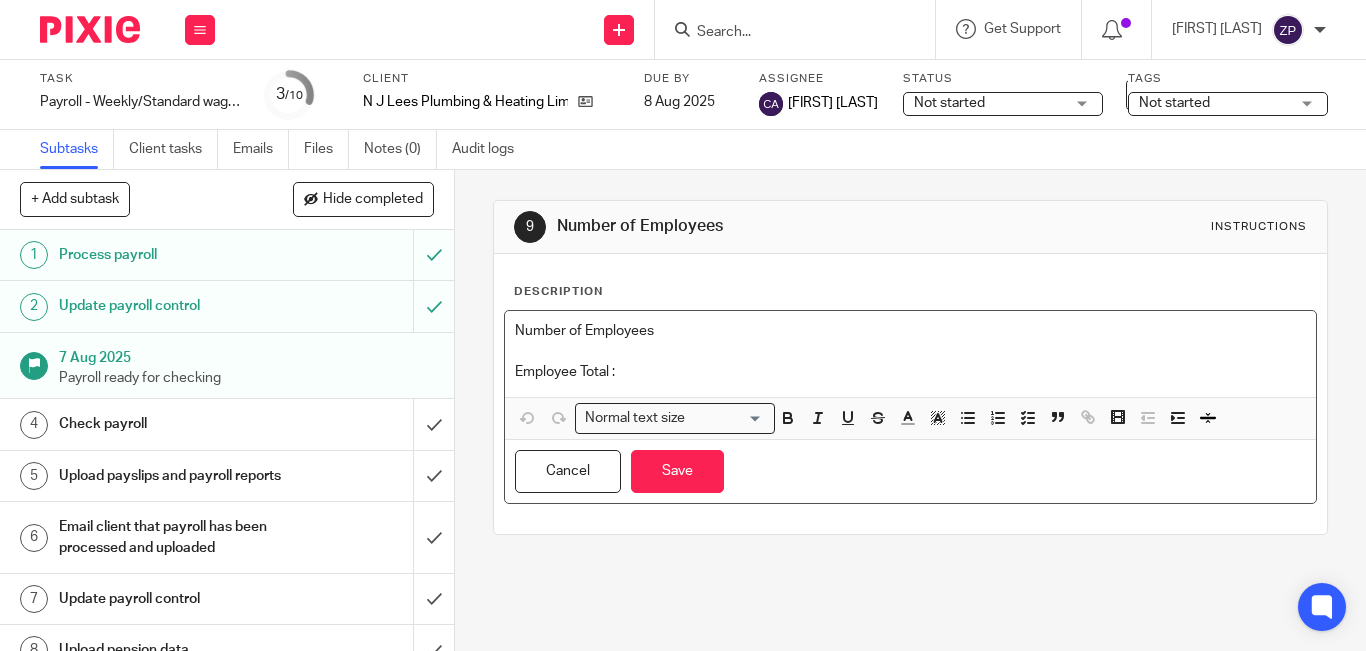 type 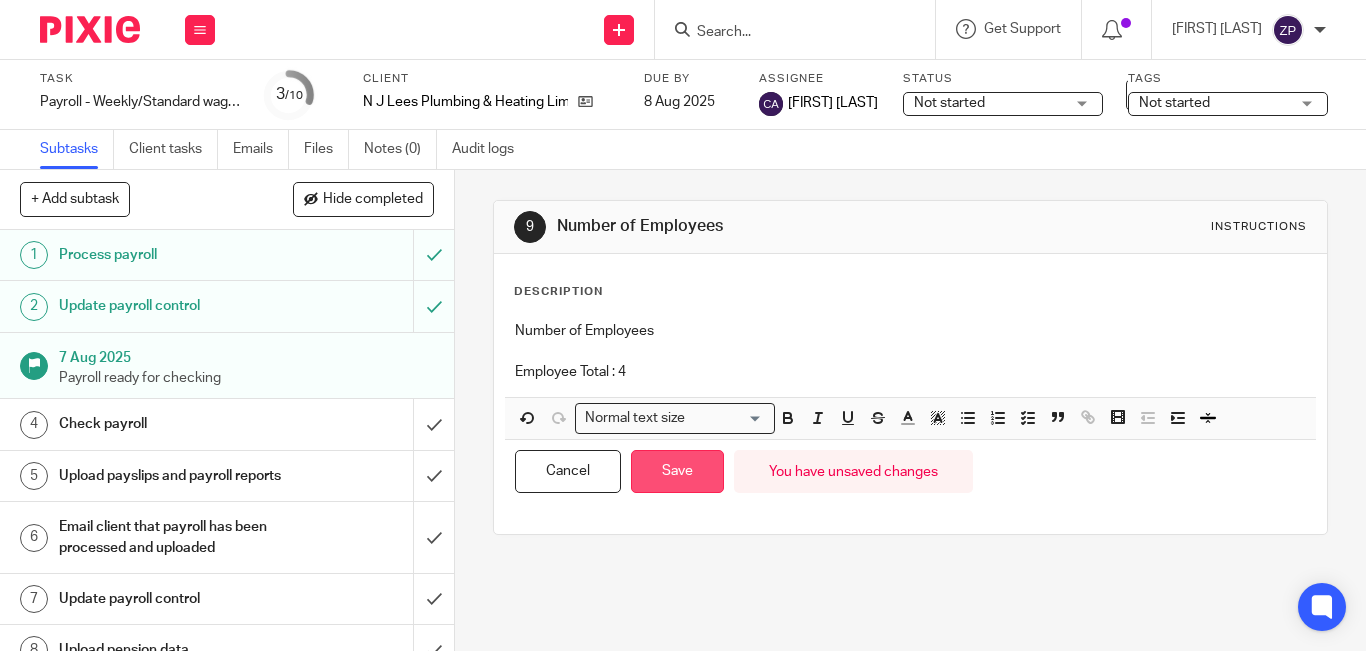 click on "Save" at bounding box center [677, 471] 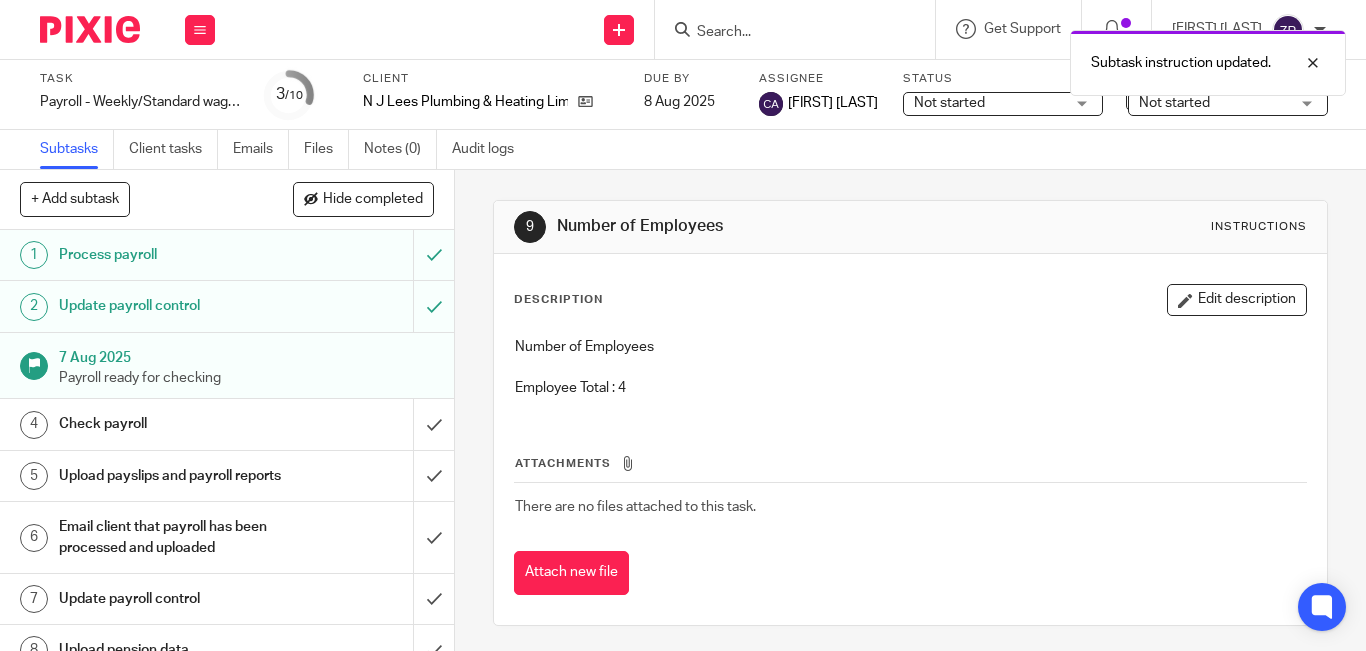 scroll, scrollTop: 149, scrollLeft: 0, axis: vertical 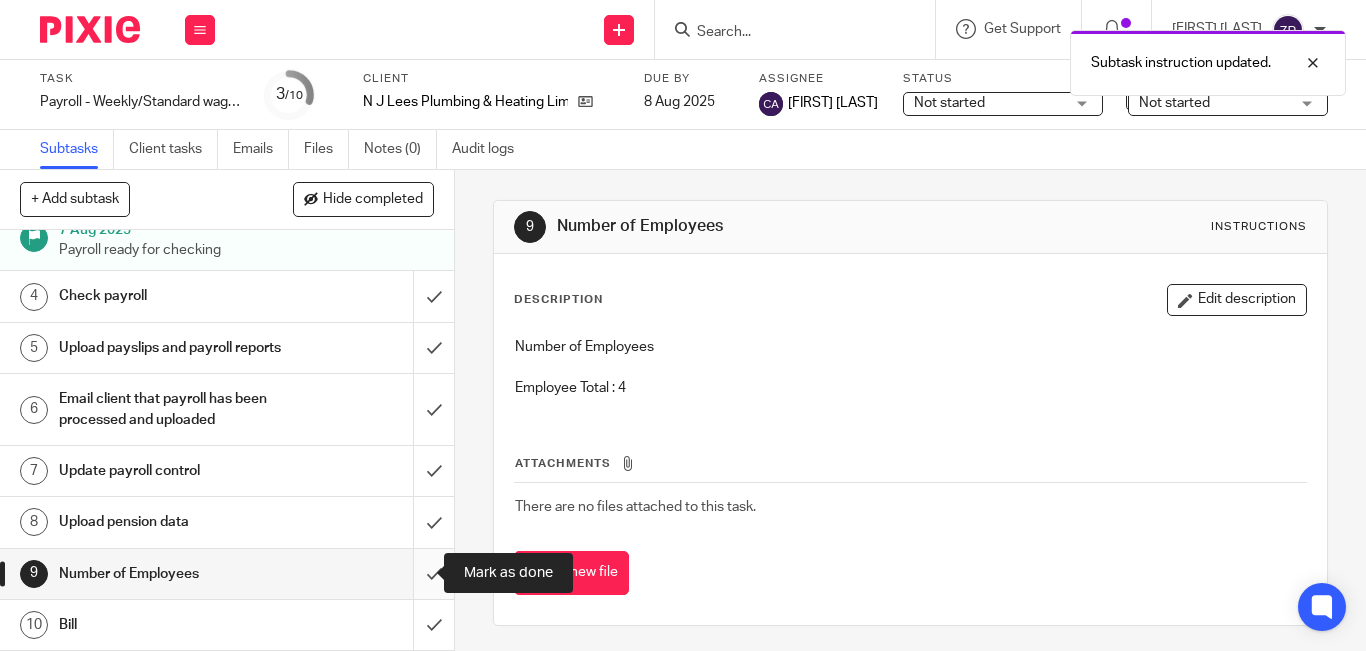 click at bounding box center (227, 574) 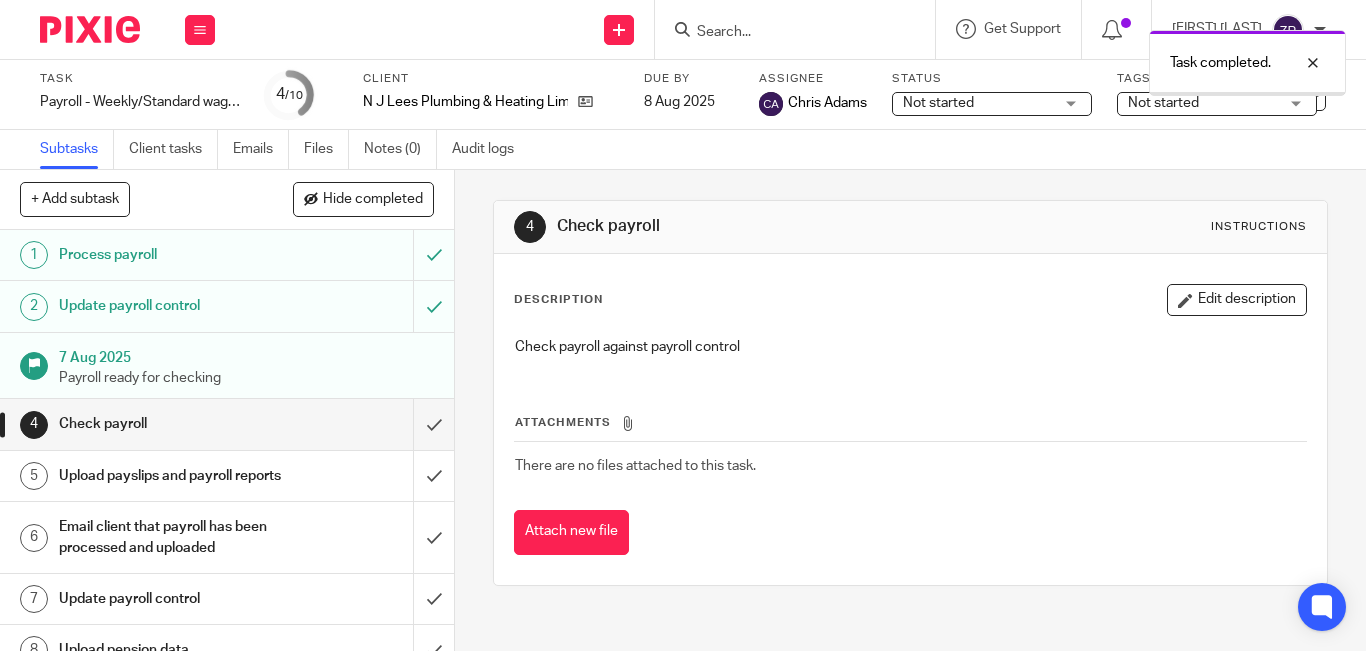 scroll, scrollTop: 0, scrollLeft: 0, axis: both 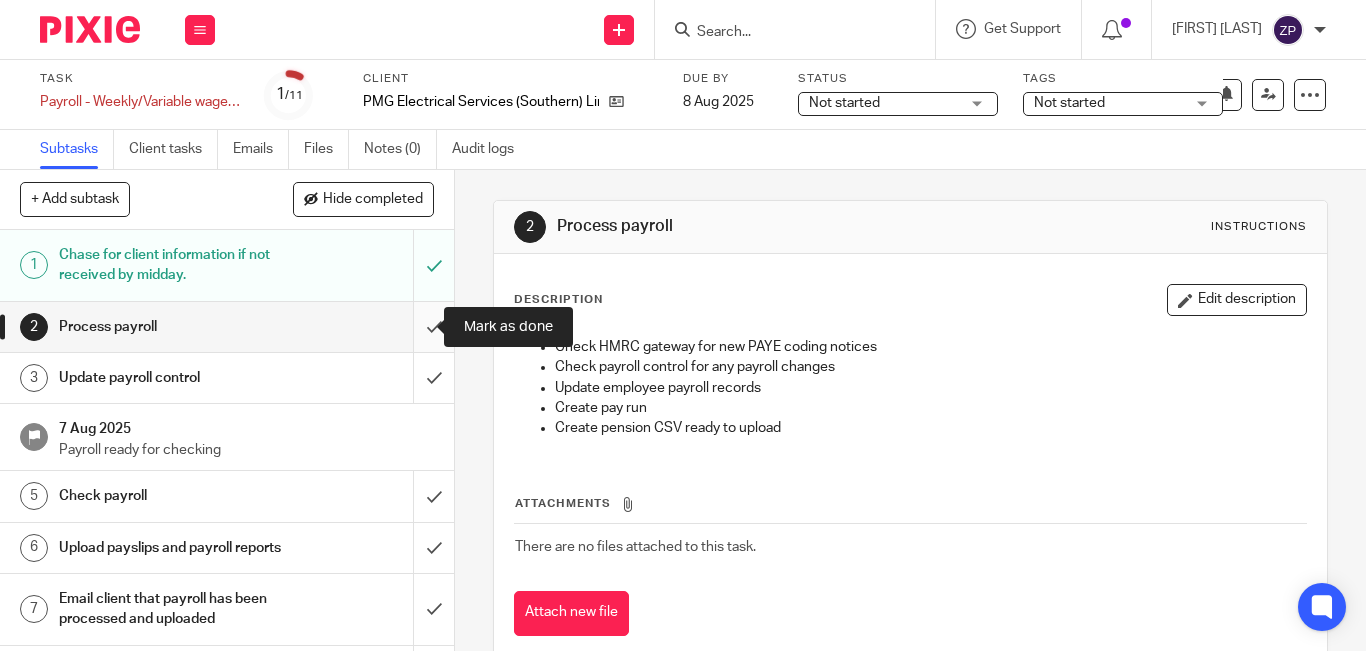 click at bounding box center (227, 327) 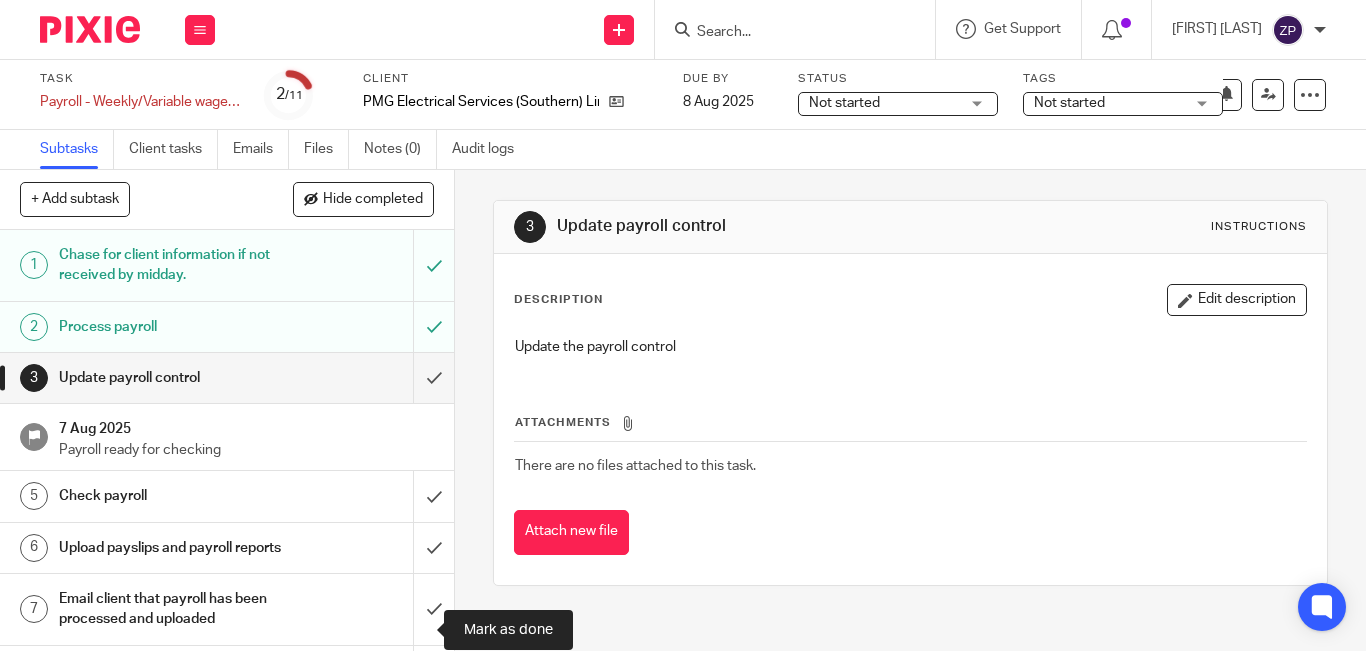 scroll, scrollTop: 0, scrollLeft: 0, axis: both 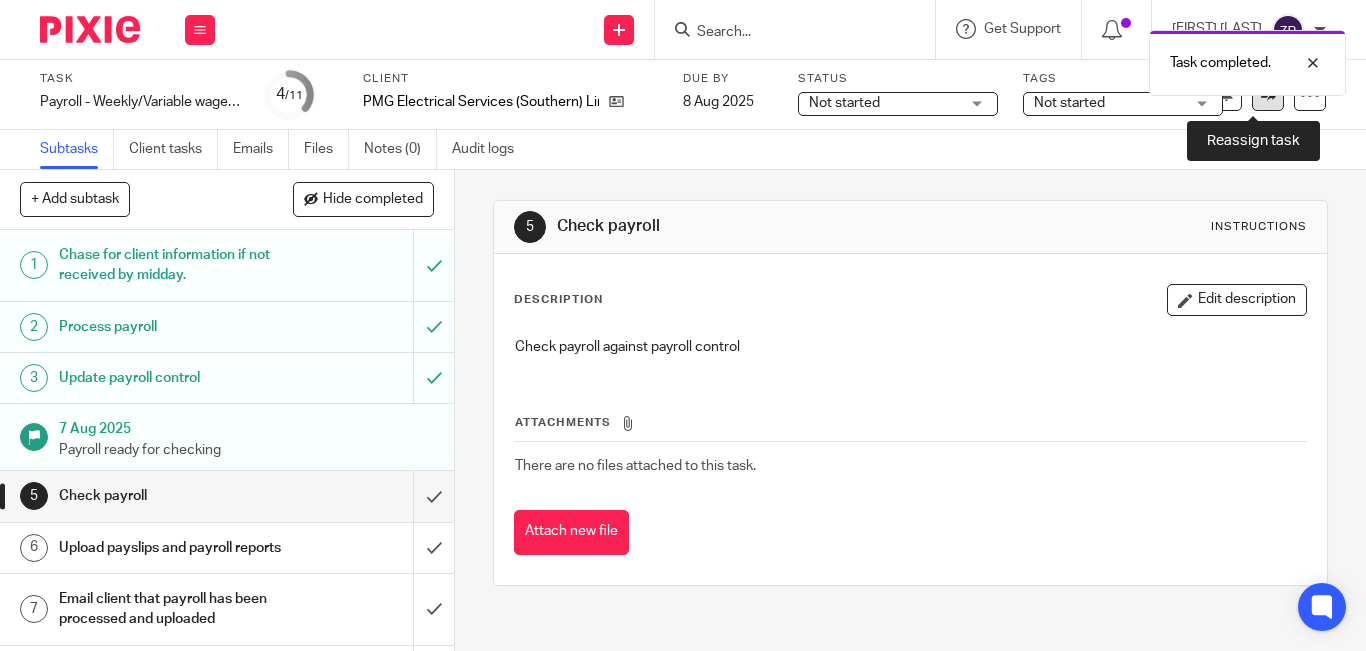 click at bounding box center (1268, 95) 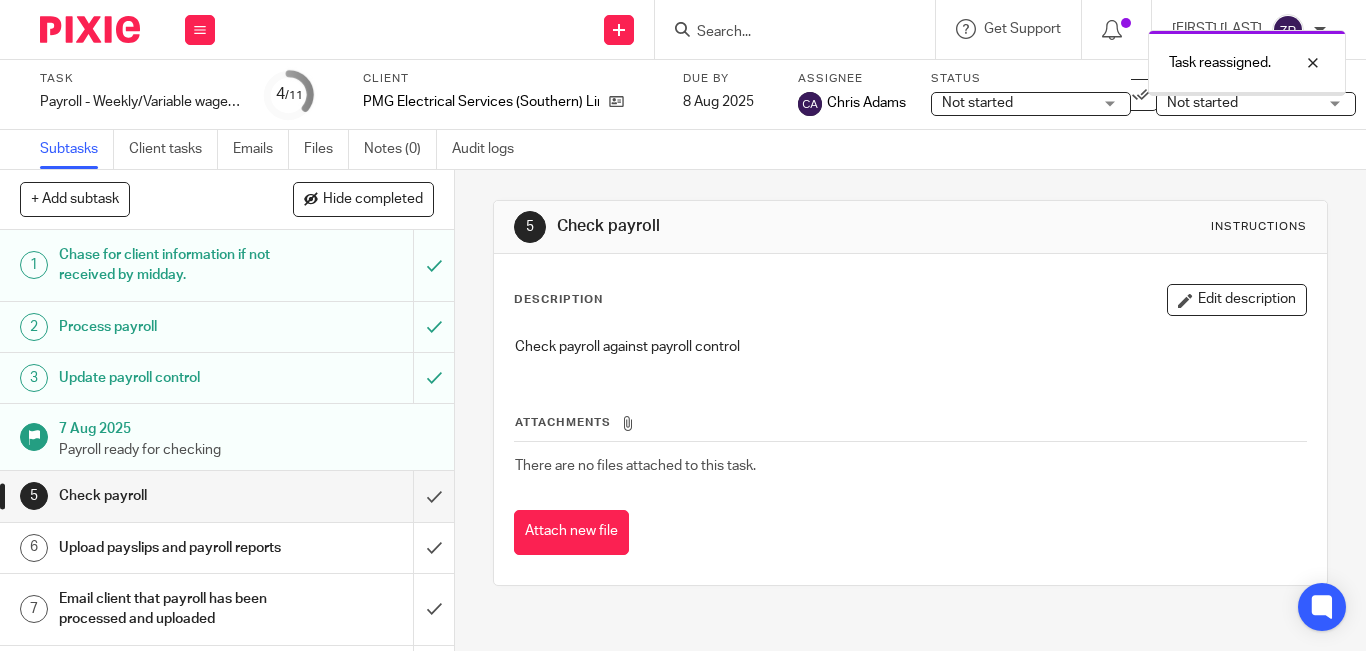 scroll, scrollTop: 0, scrollLeft: 0, axis: both 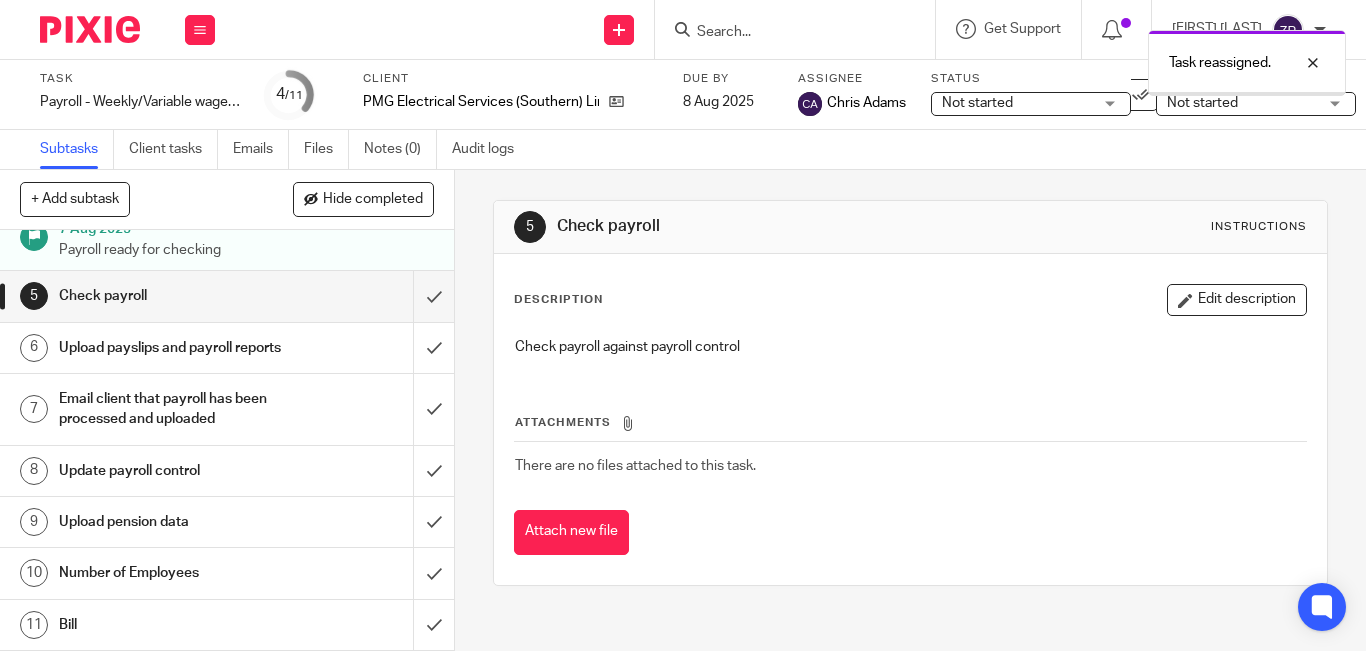 click on "Number of Employees" at bounding box center [170, 573] 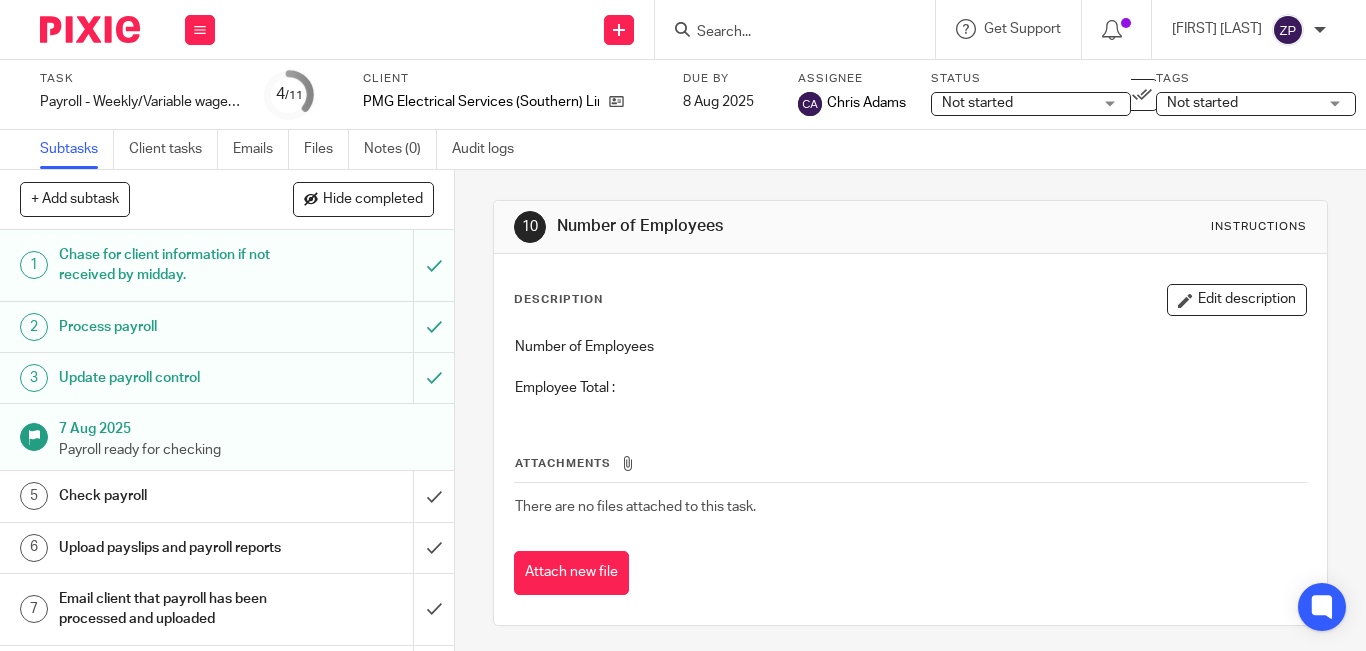 click on "Edit description" at bounding box center [1237, 300] 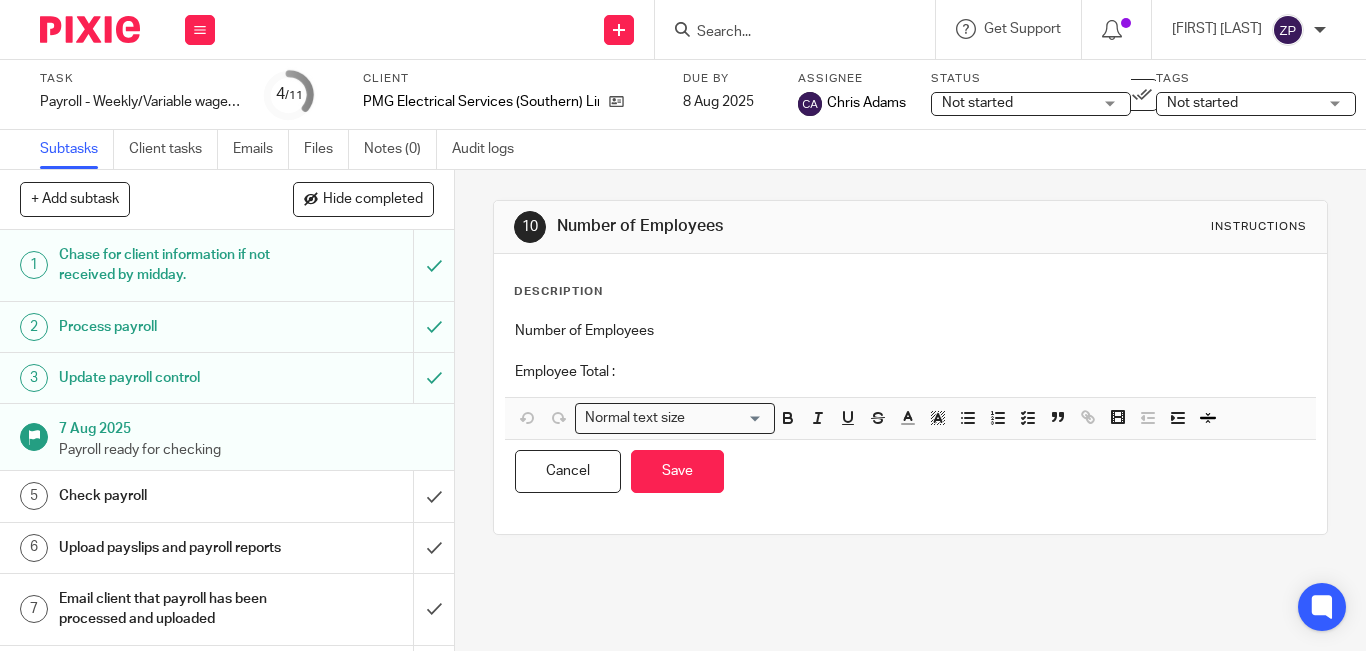 click on "Employee Total :" at bounding box center (910, 372) 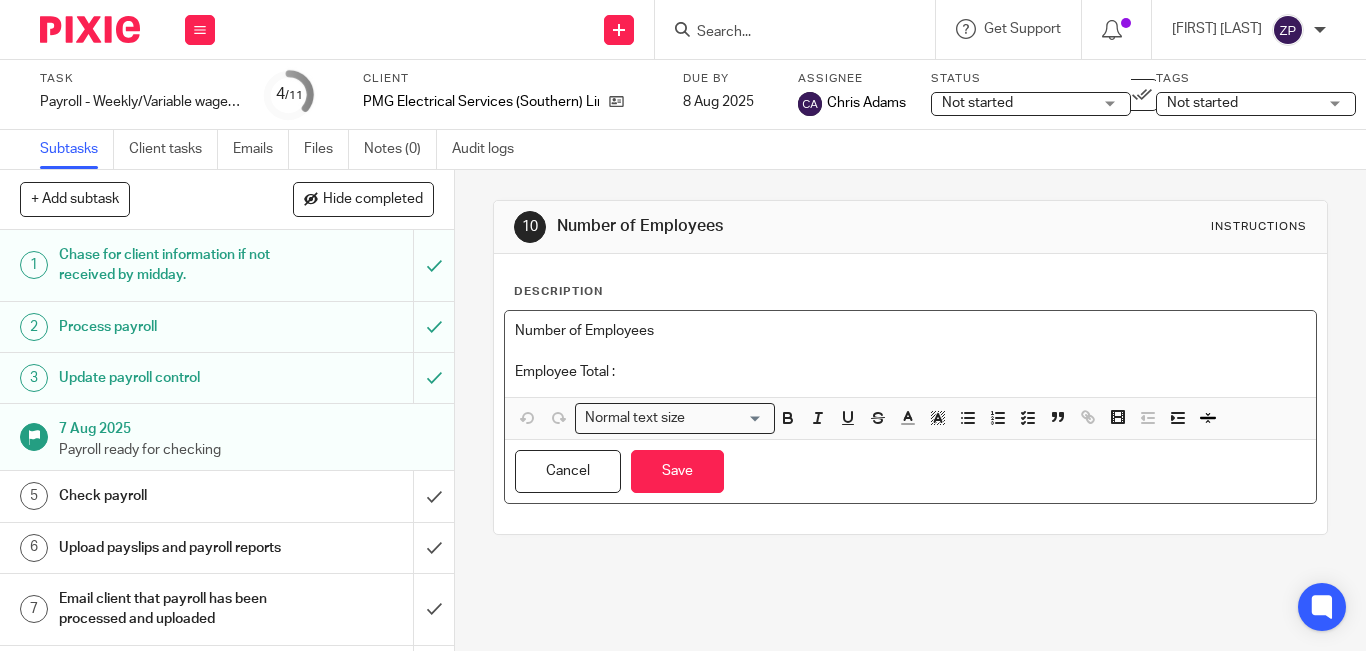 type 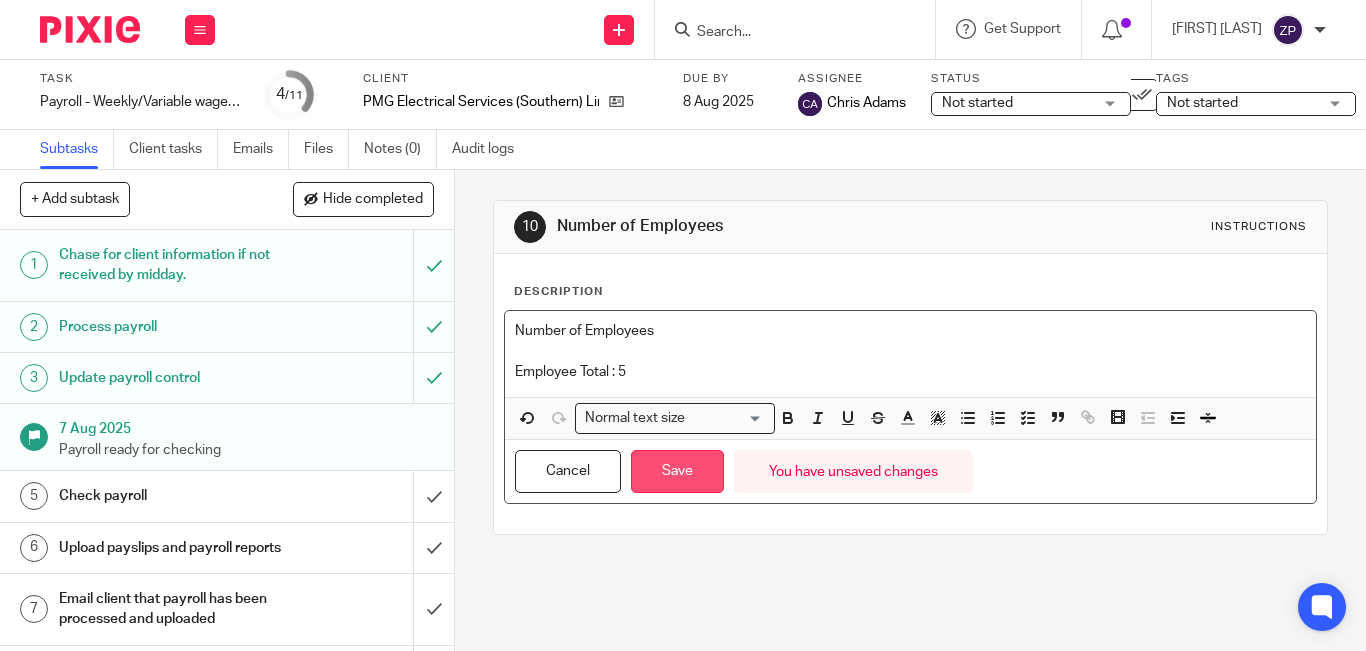 click on "Save" at bounding box center [677, 471] 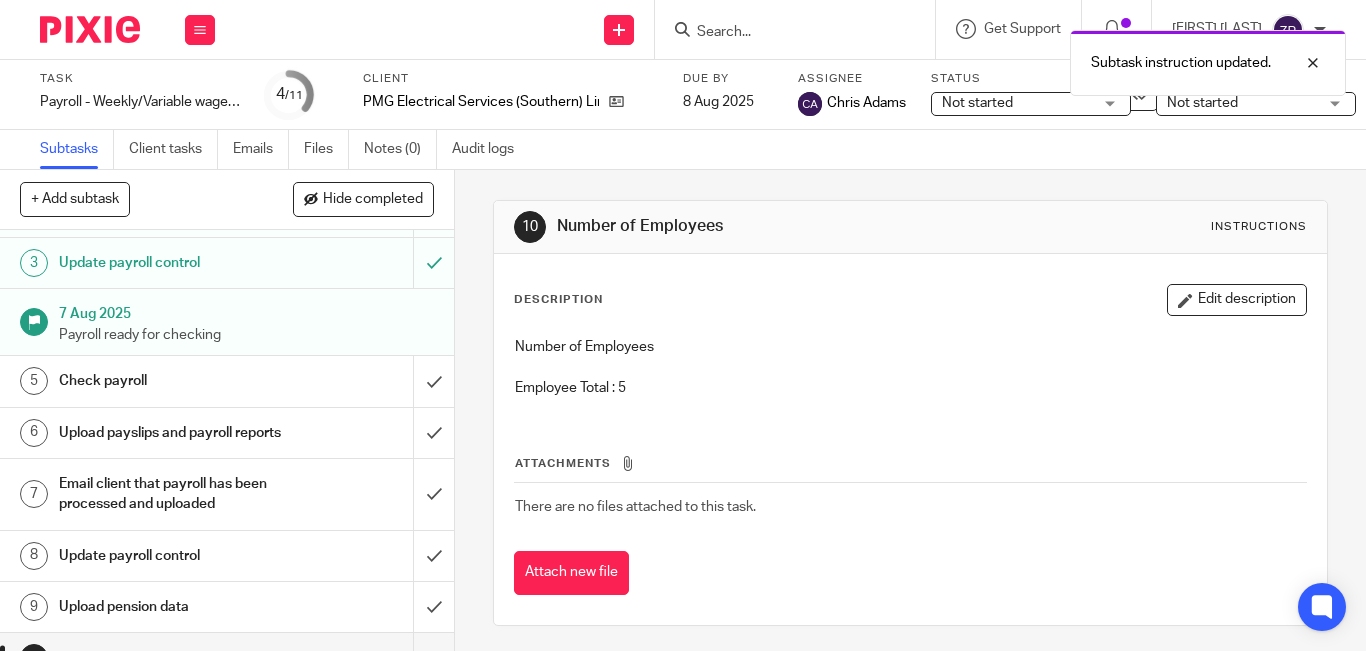 scroll, scrollTop: 235, scrollLeft: 0, axis: vertical 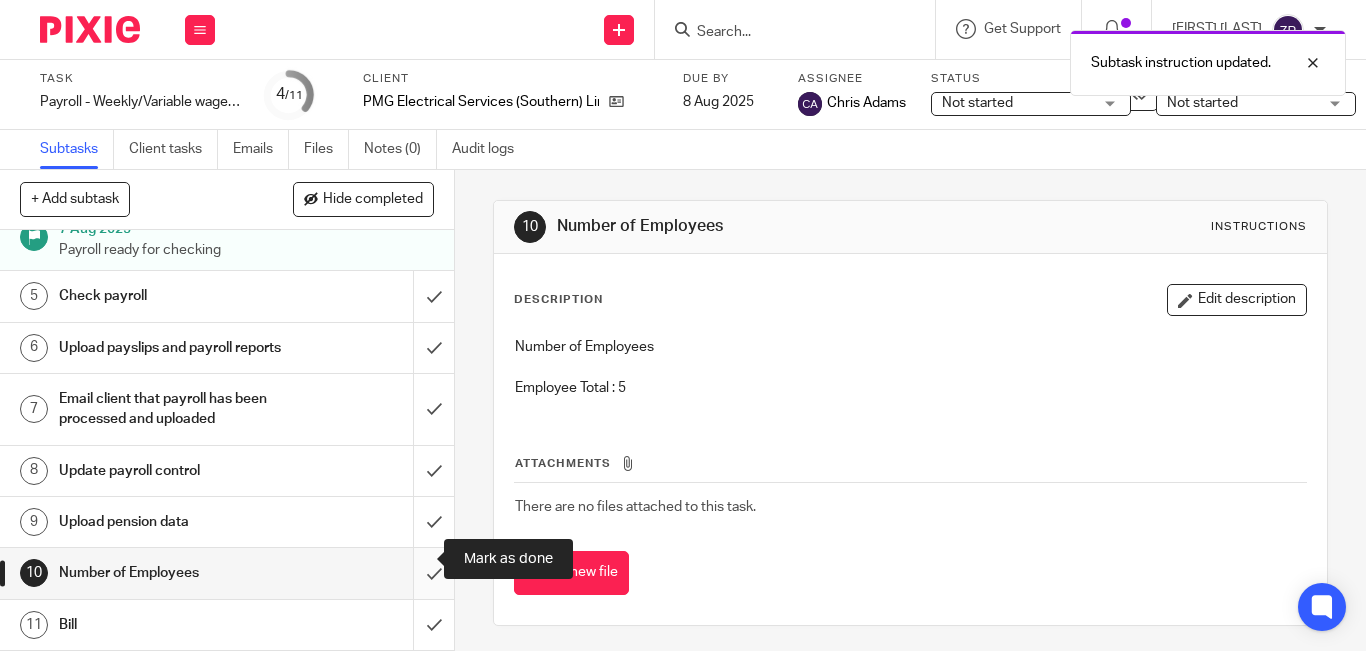 click at bounding box center (227, 573) 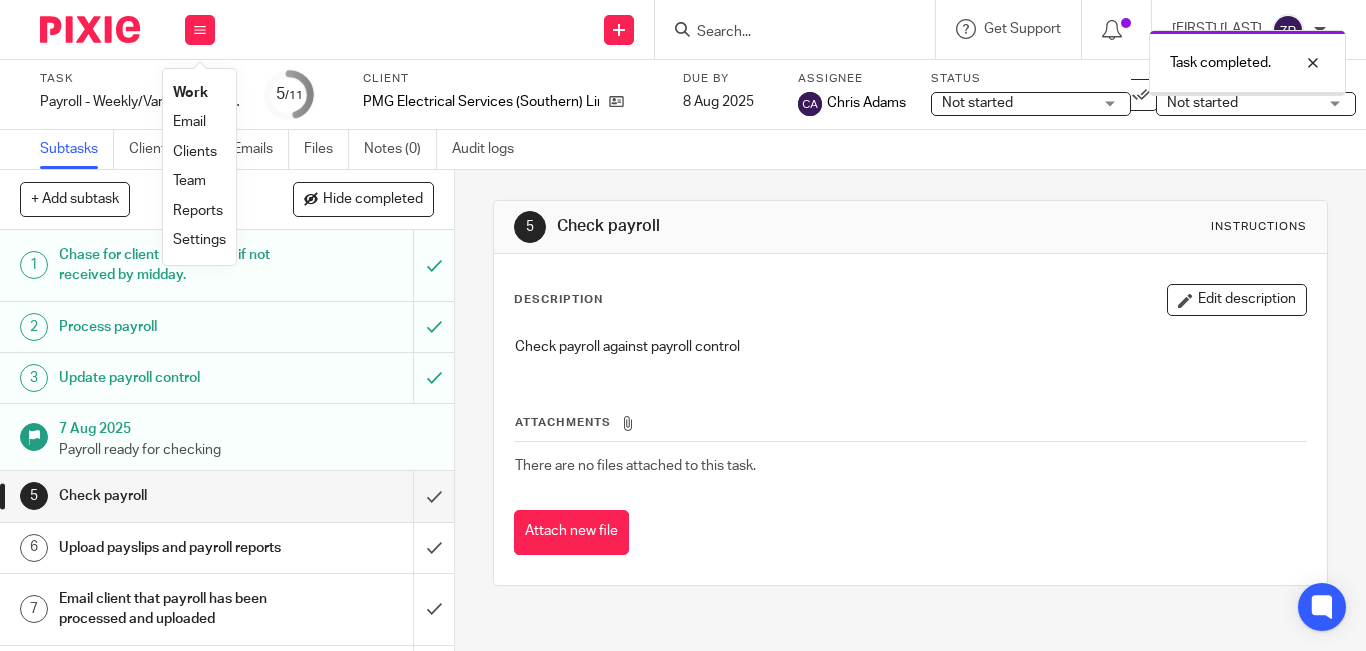 scroll, scrollTop: 0, scrollLeft: 0, axis: both 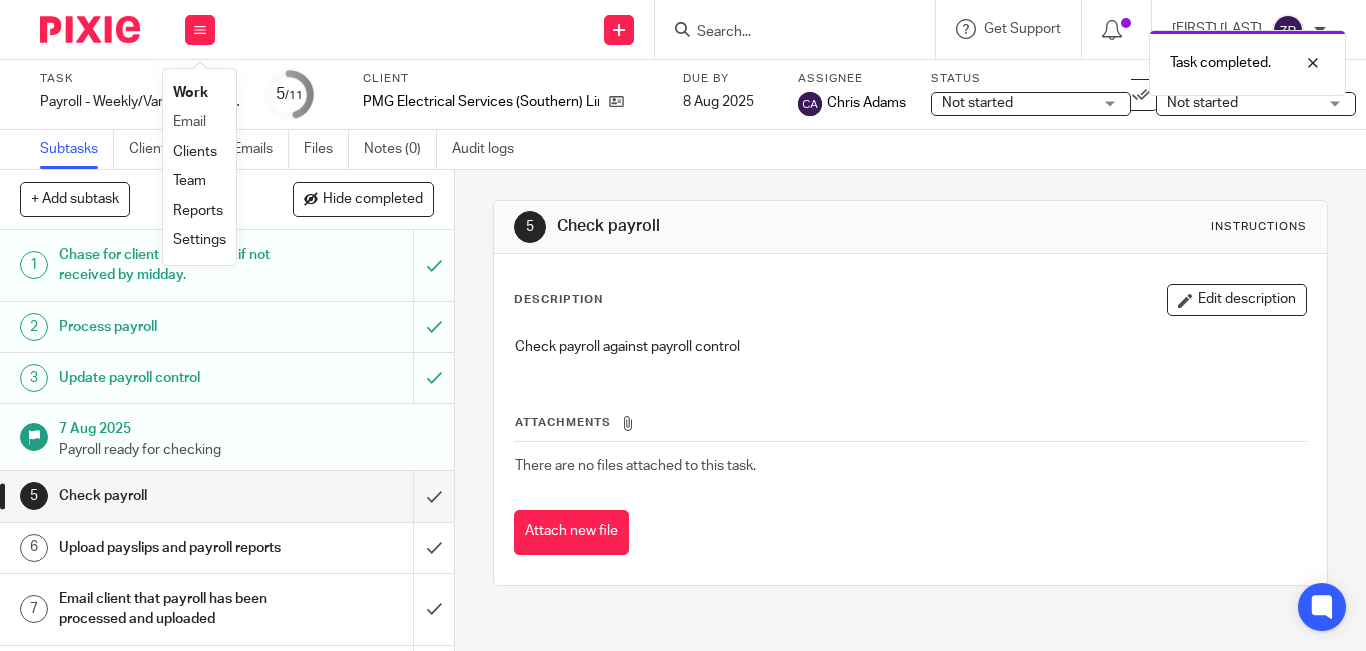 click on "Email" at bounding box center [199, 122] 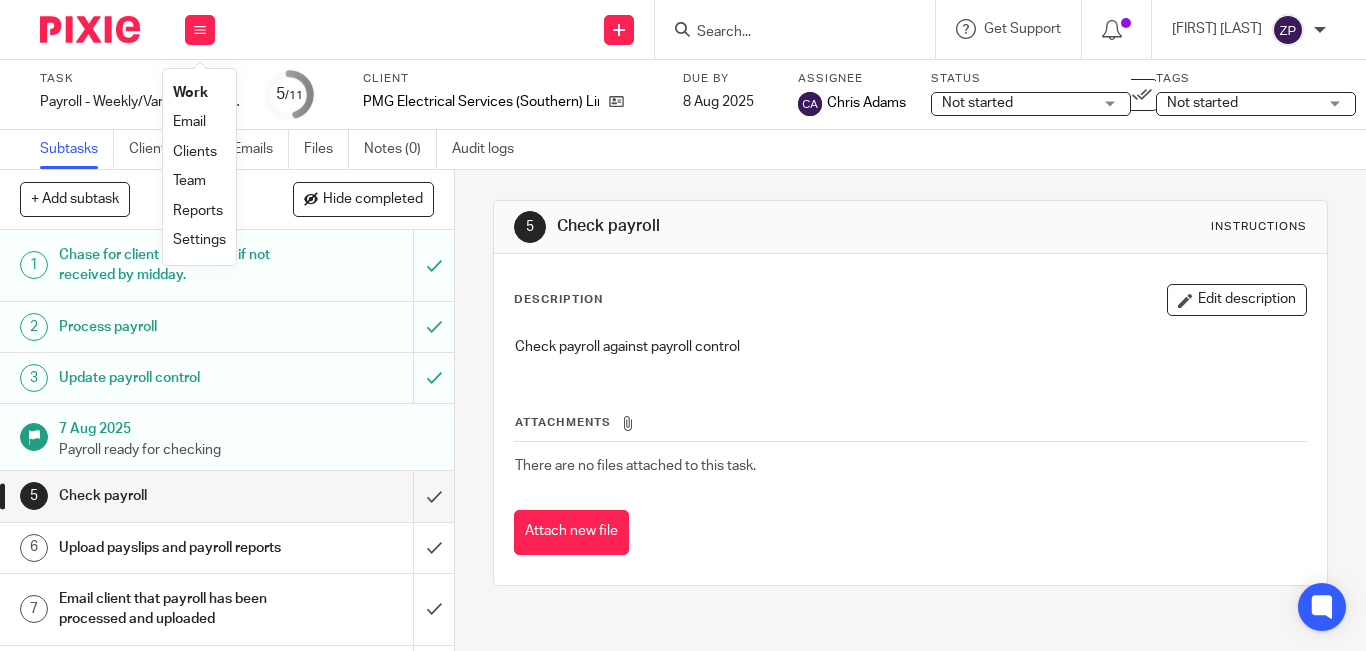click on "Email" at bounding box center [189, 122] 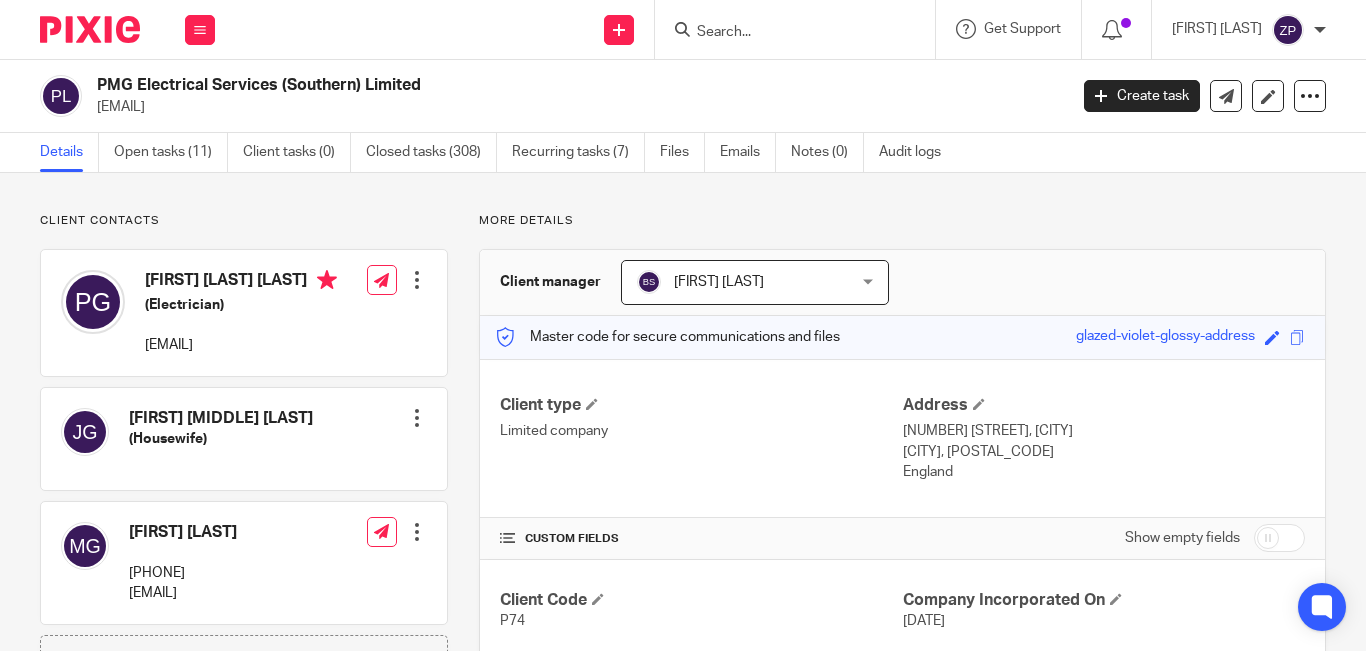 scroll, scrollTop: 0, scrollLeft: 0, axis: both 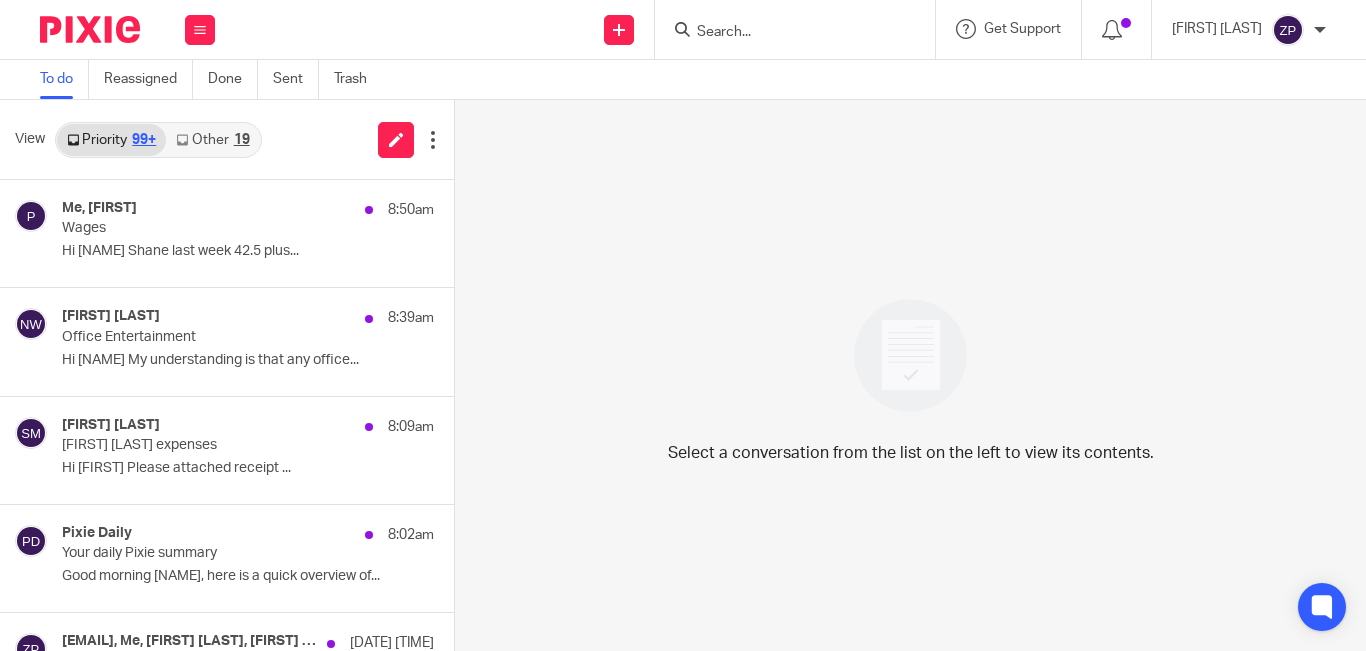click on "Other
19" at bounding box center [212, 140] 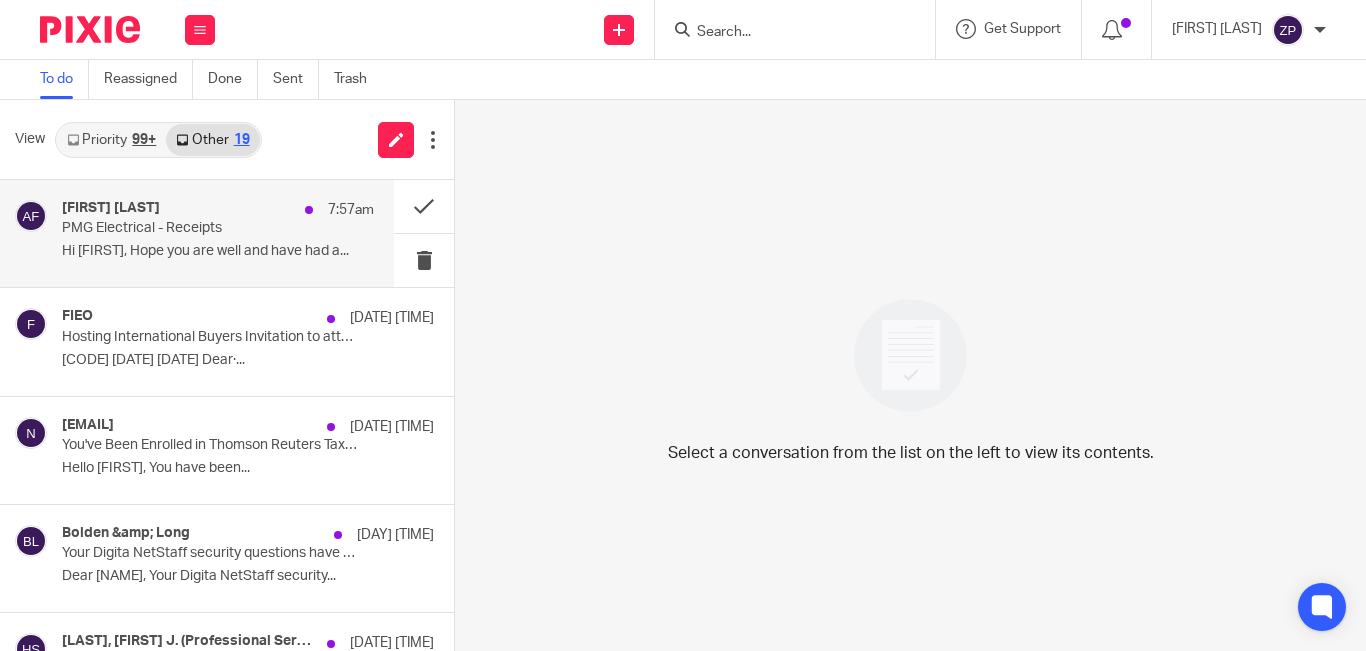 click on "Anthony Flack
7:57am   PMG Electrical - Receipts   Hi Zoe,     Hope you are well and have had a..." at bounding box center (218, 233) 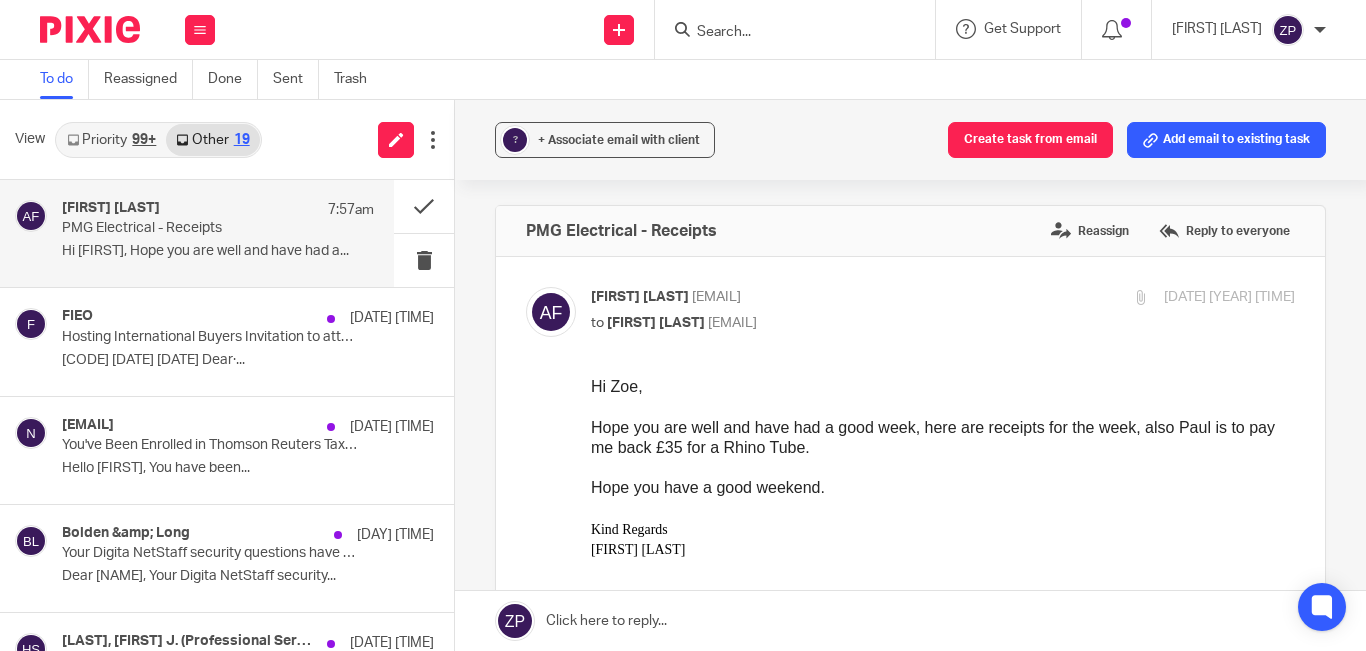 scroll, scrollTop: 0, scrollLeft: 0, axis: both 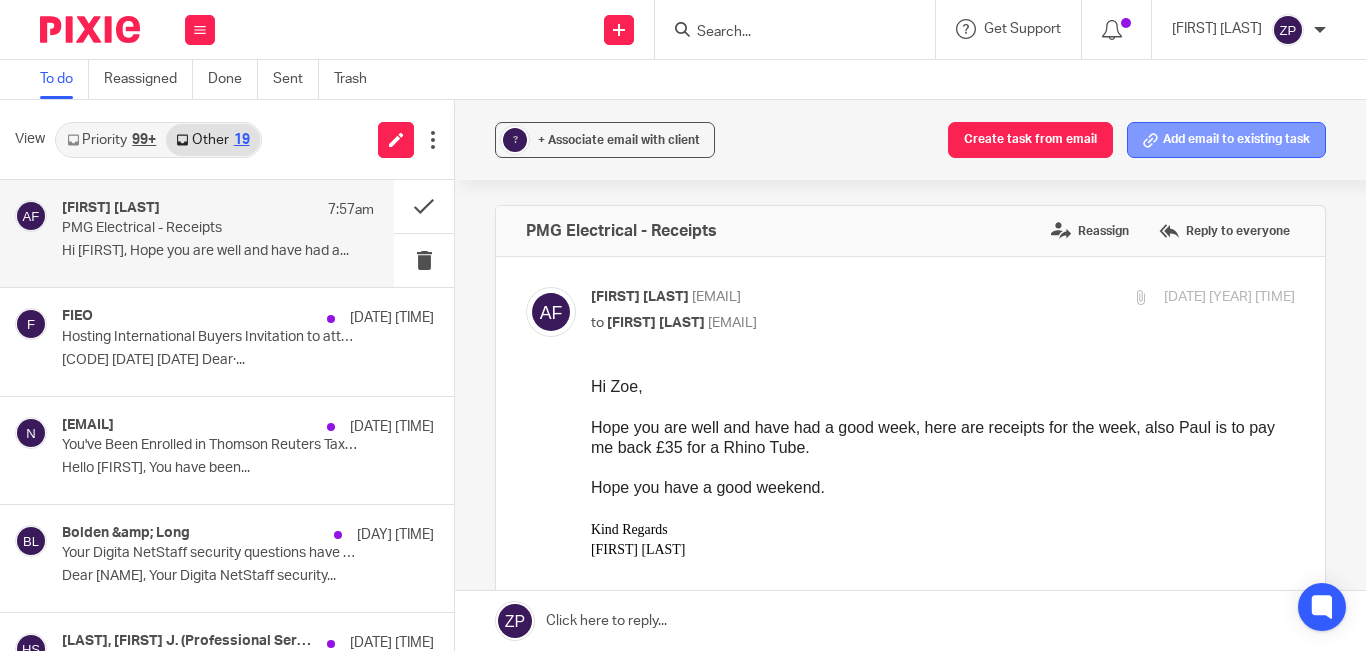 click on "Add email to existing task" at bounding box center (1226, 140) 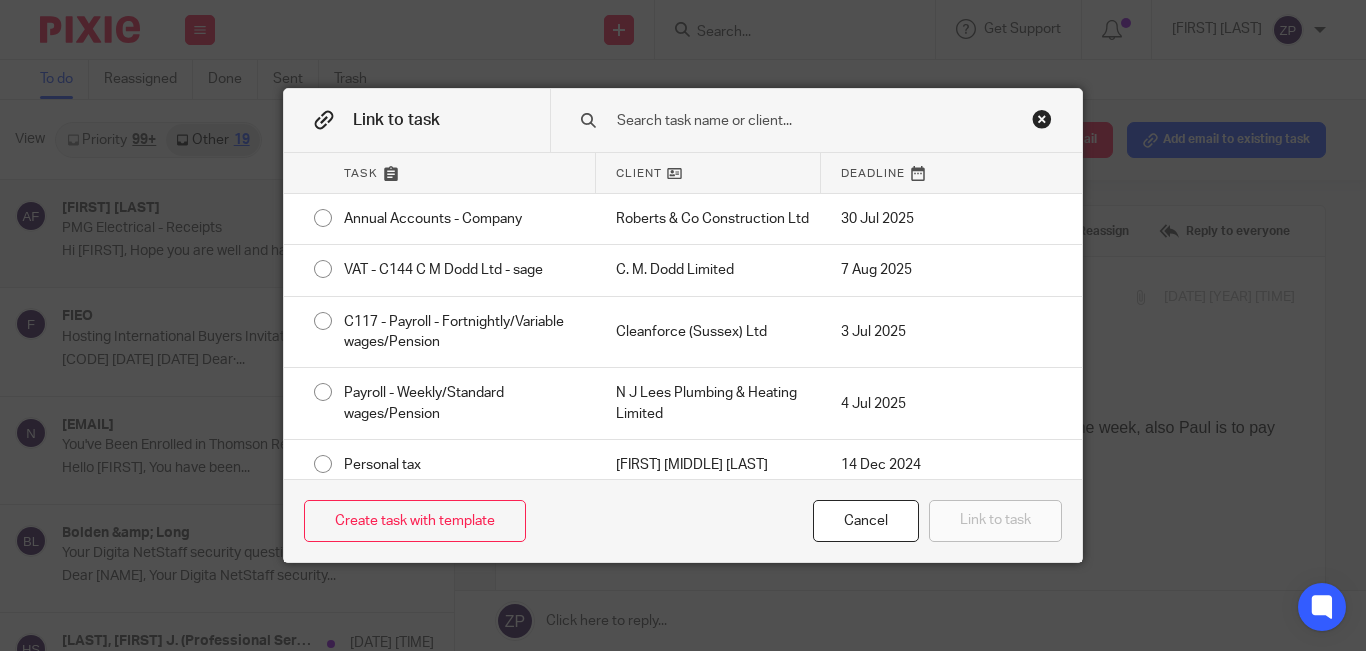 click at bounding box center [811, 121] 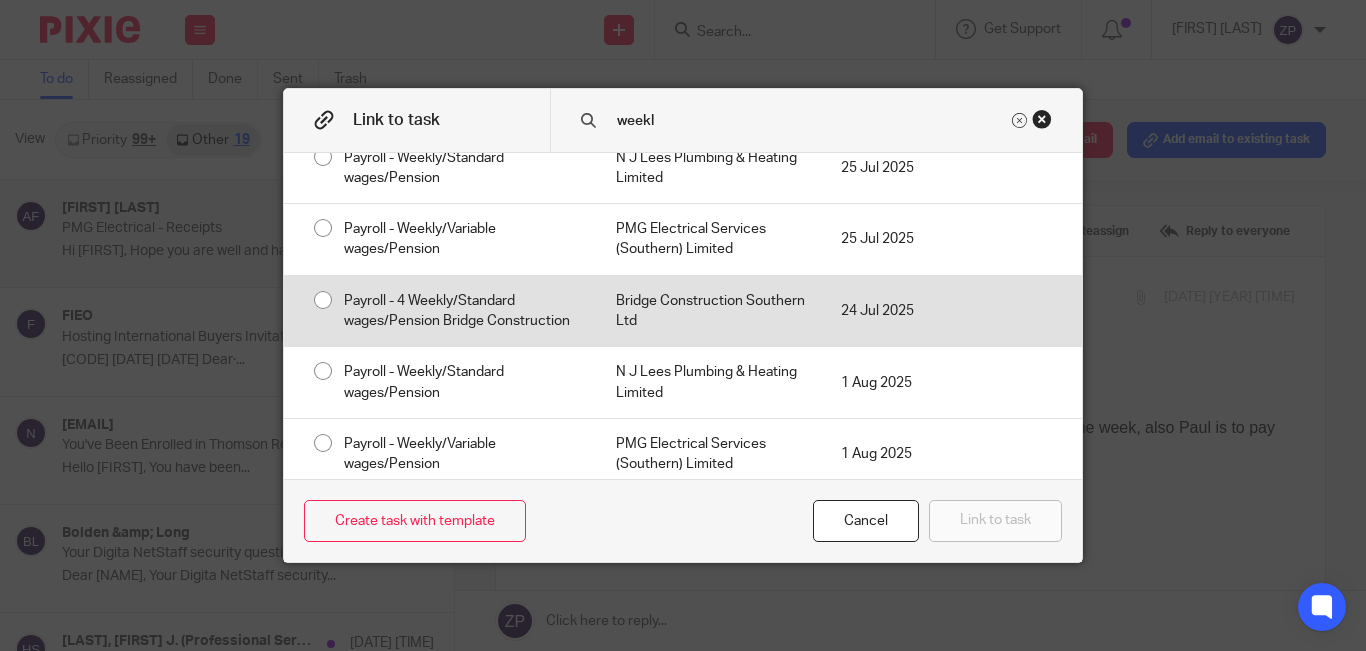 scroll, scrollTop: 788, scrollLeft: 0, axis: vertical 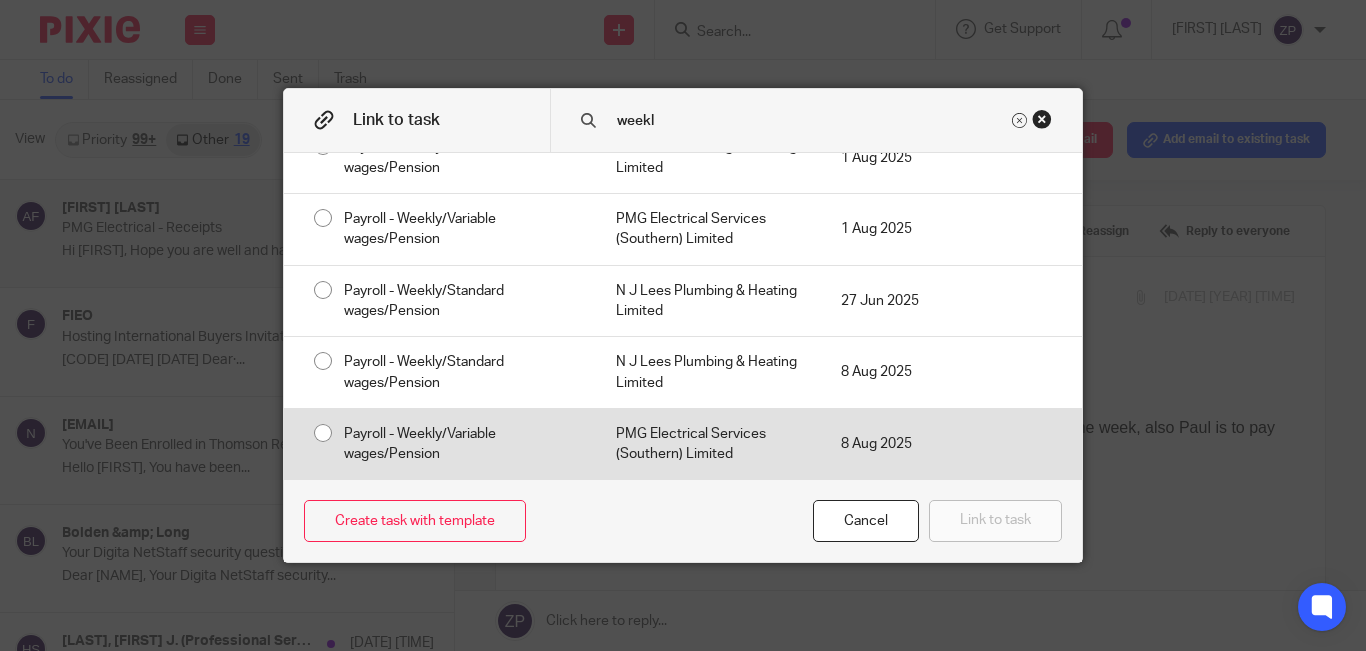 type on "weekl" 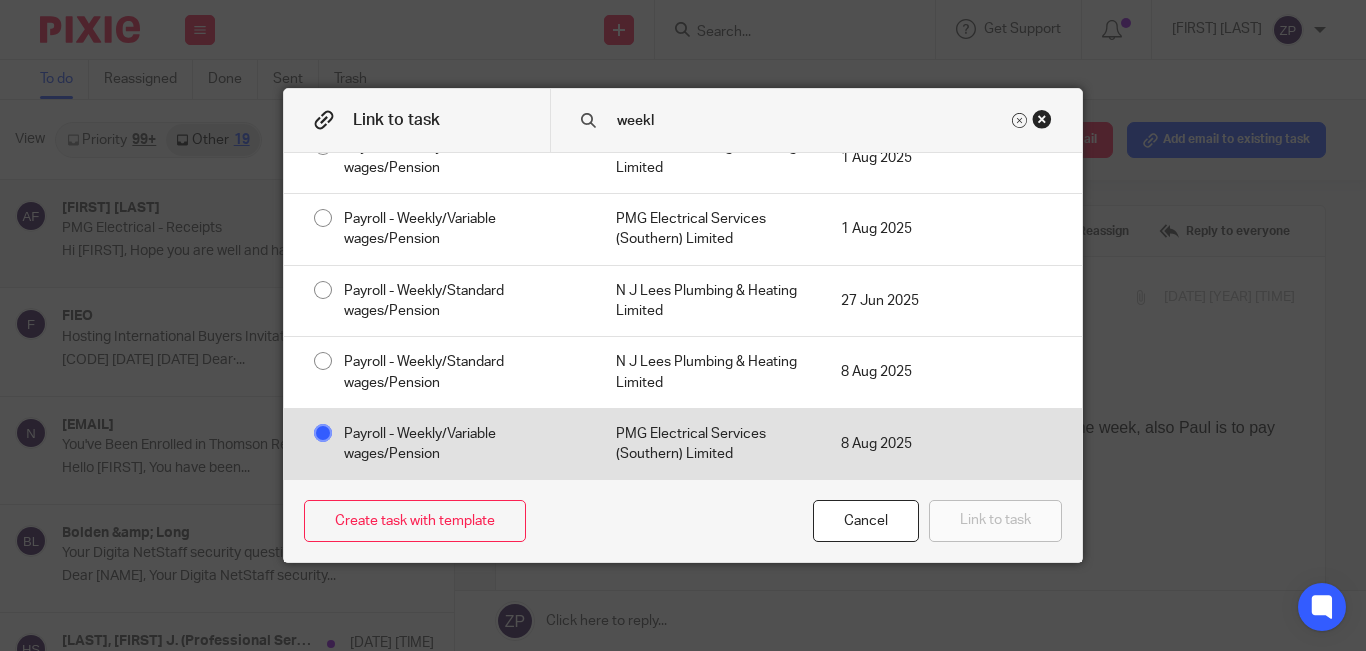 radio on "true" 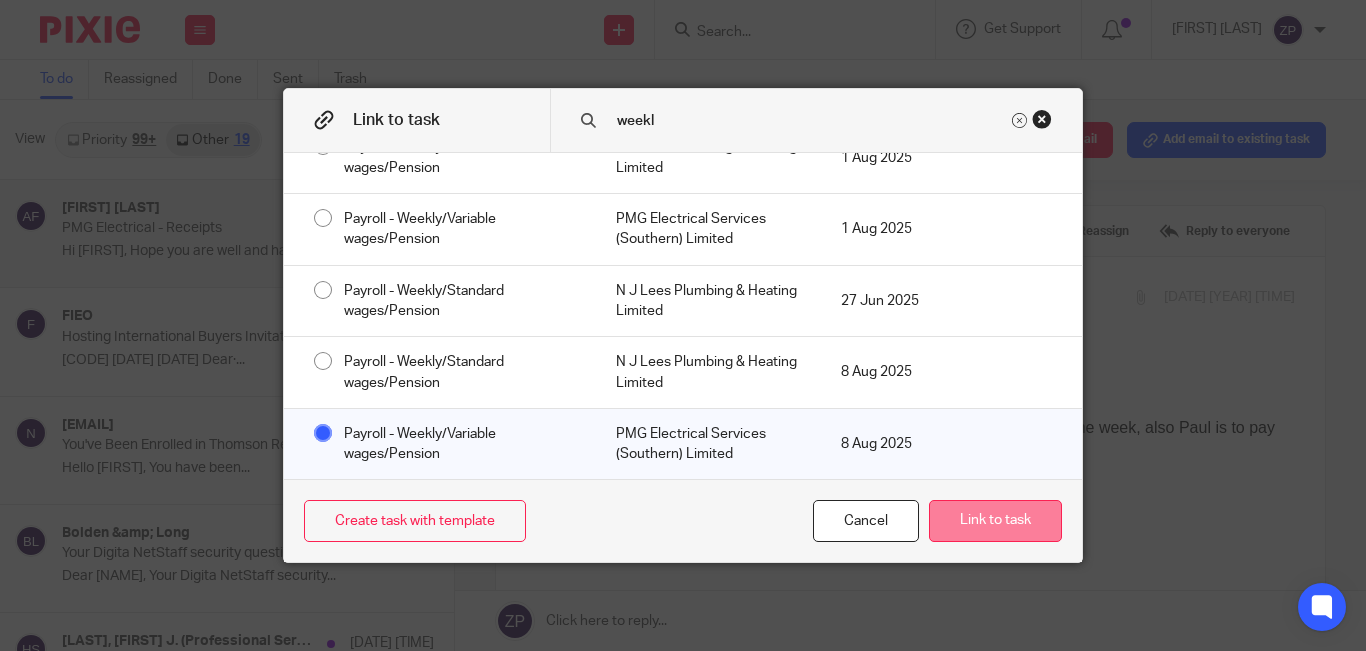 click on "Link to task" at bounding box center [995, 521] 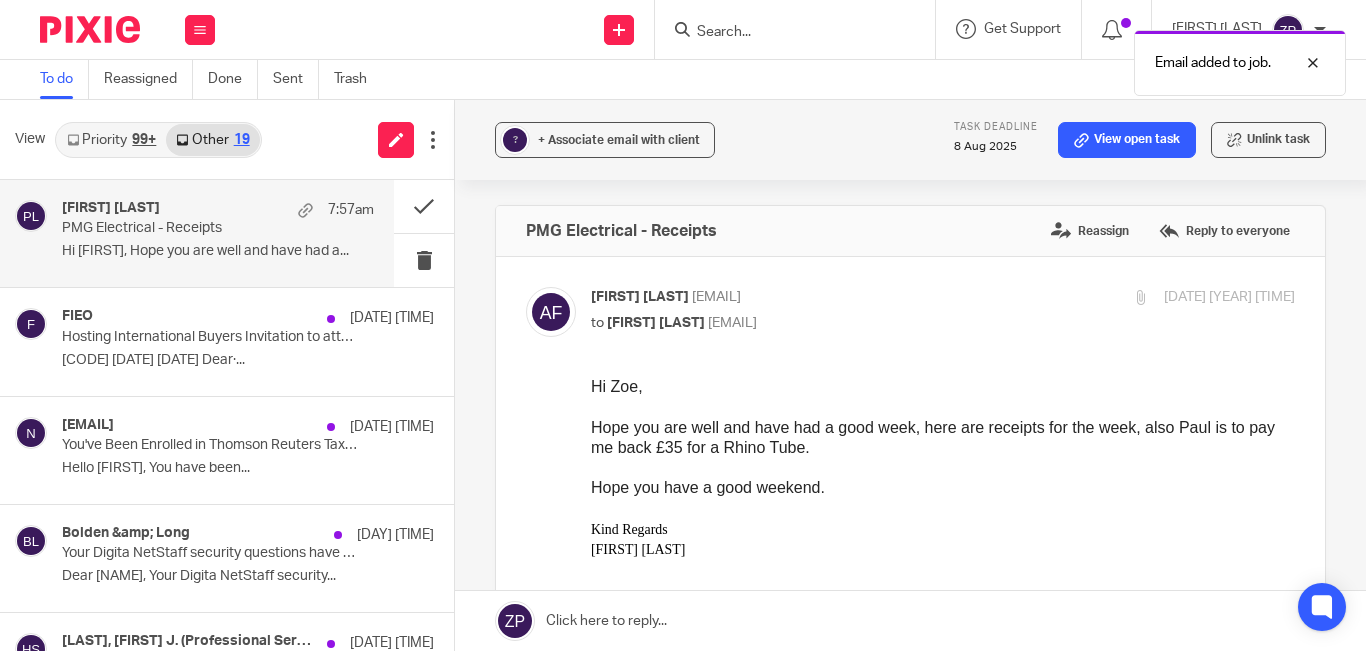 click at bounding box center (90, 29) 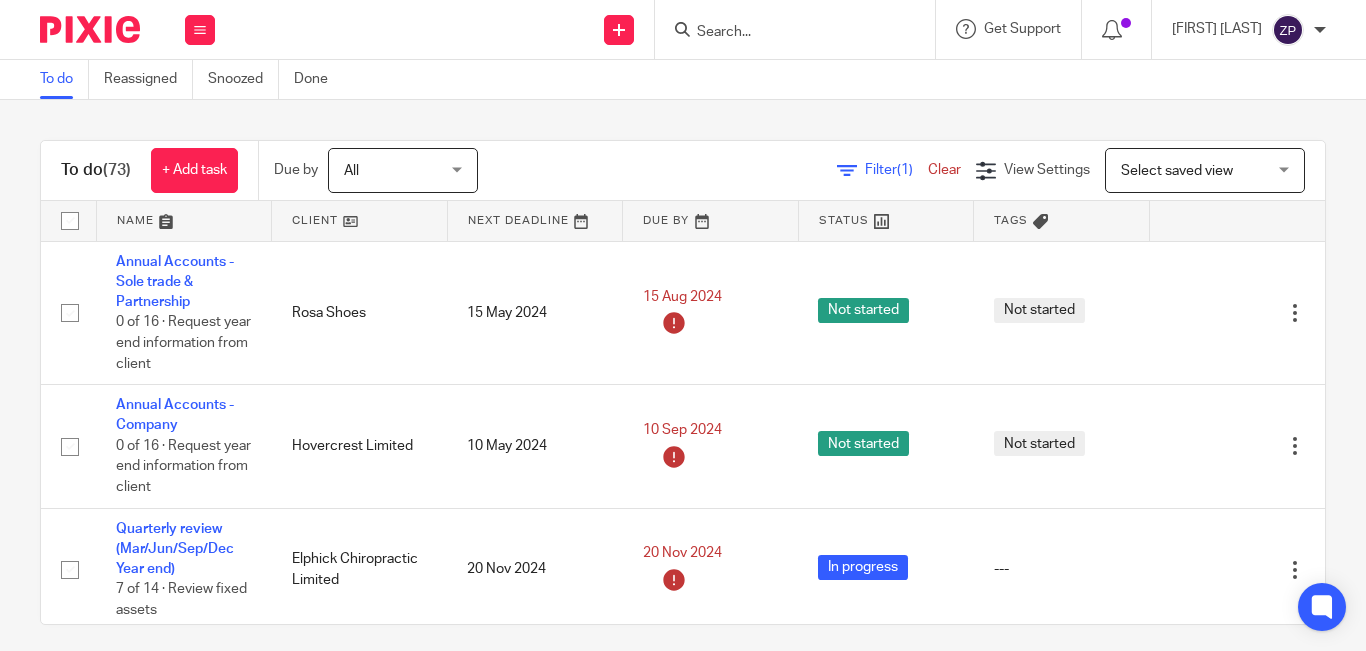 scroll, scrollTop: 0, scrollLeft: 0, axis: both 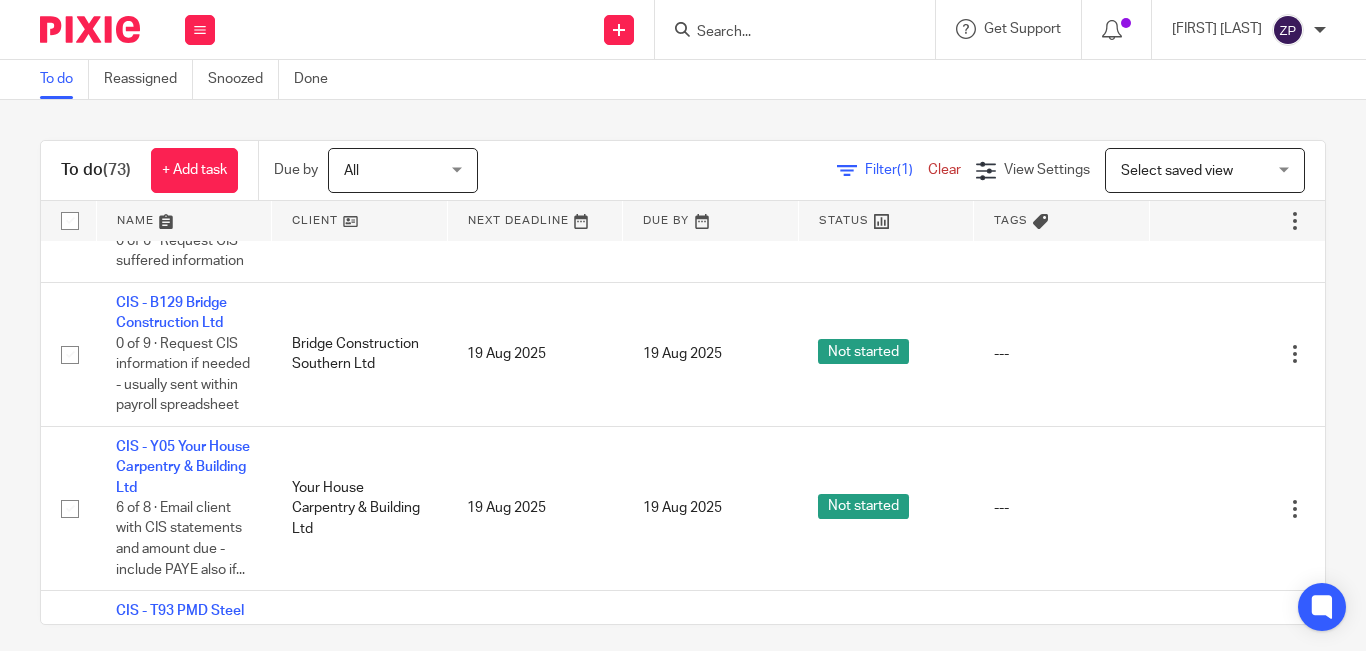 click at bounding box center (90, 29) 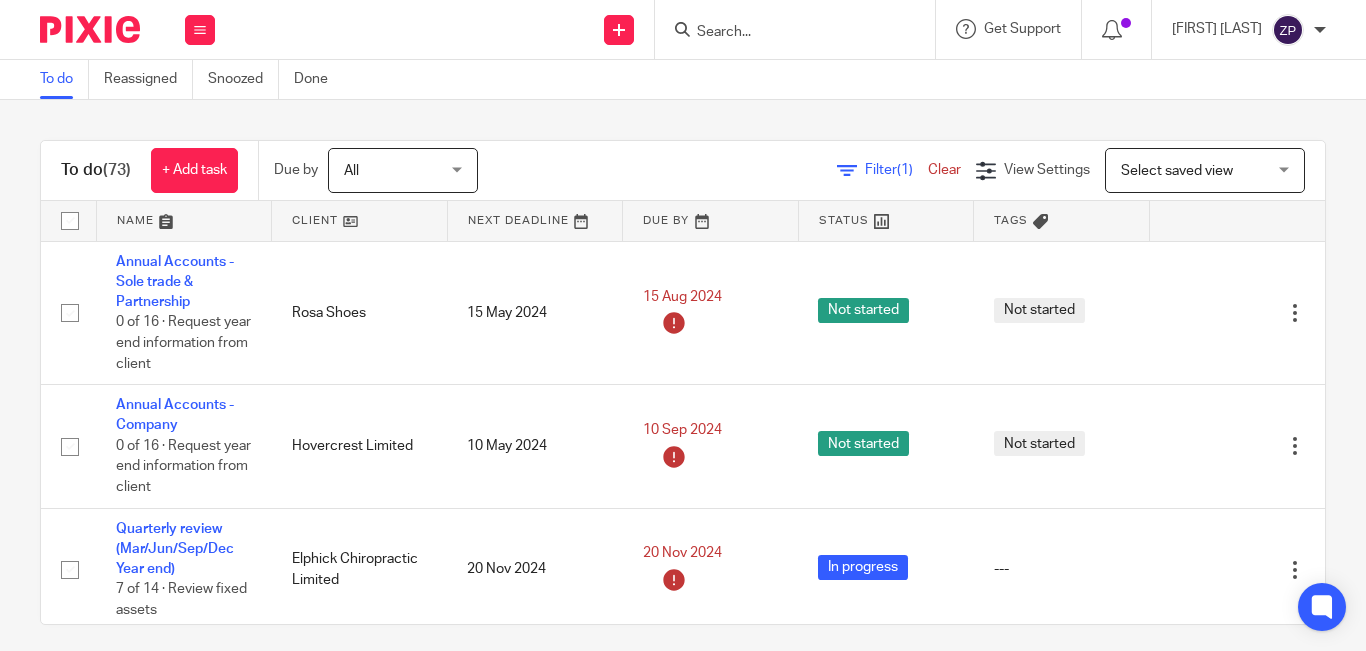 scroll, scrollTop: 0, scrollLeft: 0, axis: both 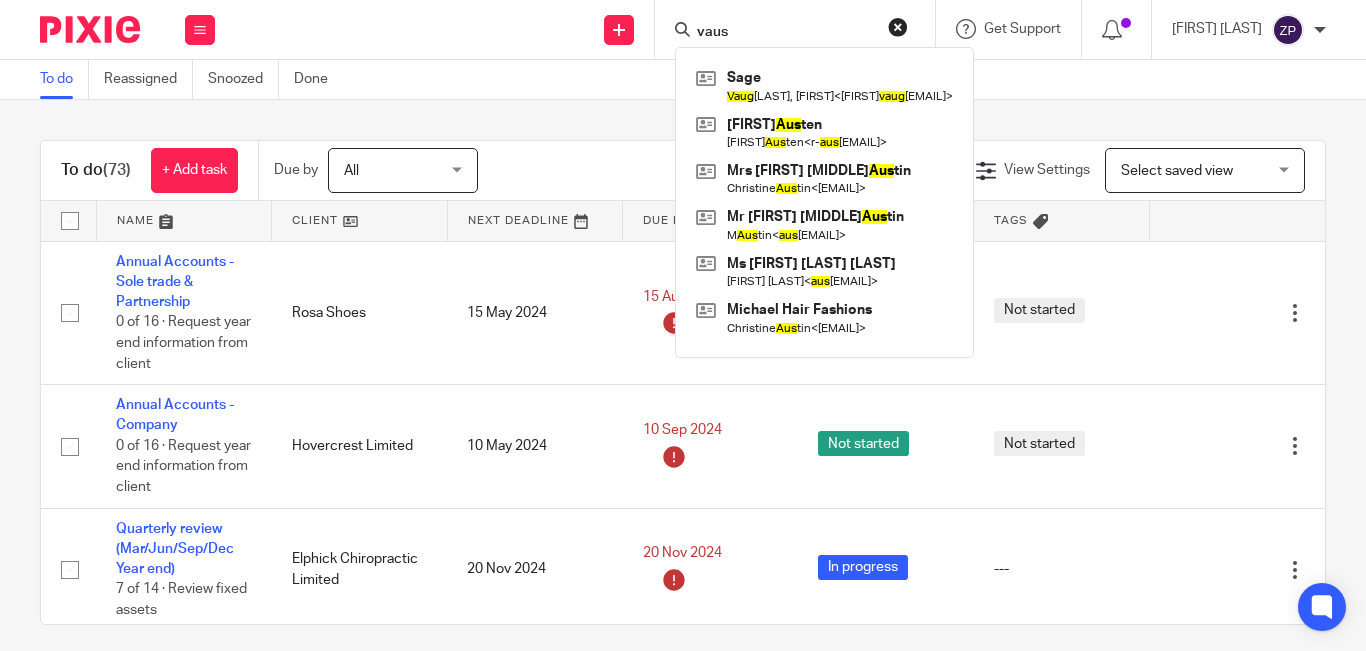 type on "vaus" 